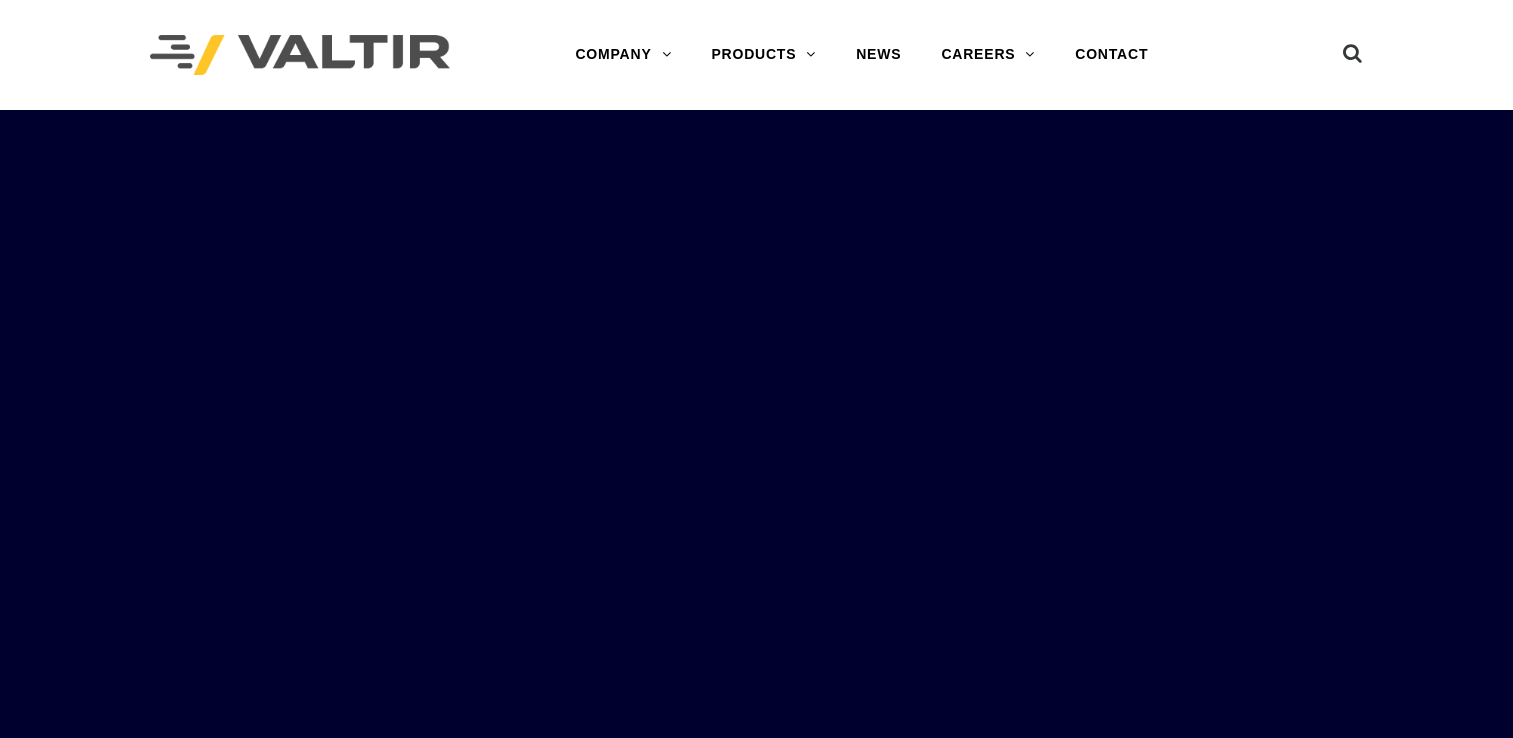 scroll, scrollTop: 0, scrollLeft: 0, axis: both 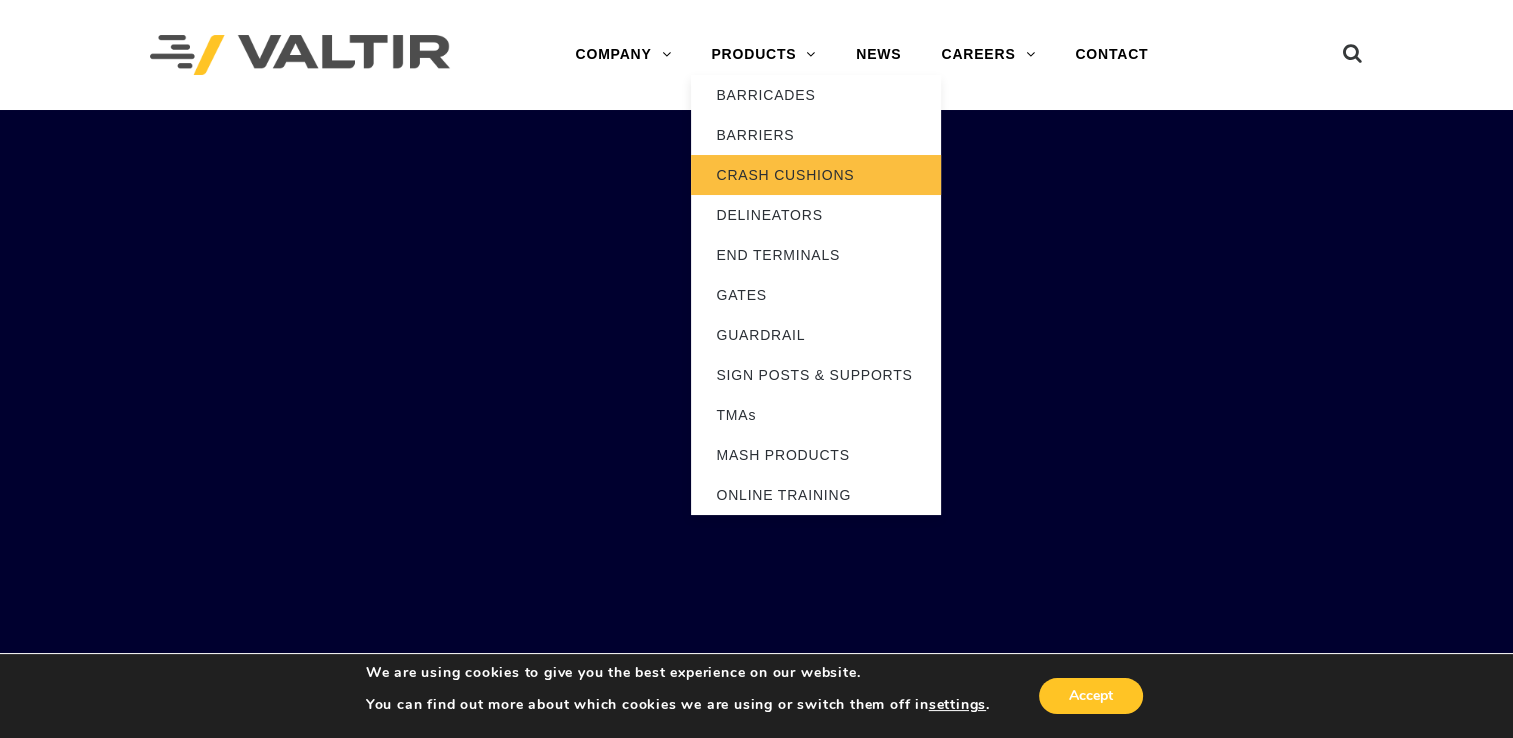 click on "CRASH CUSHIONS" at bounding box center (816, 175) 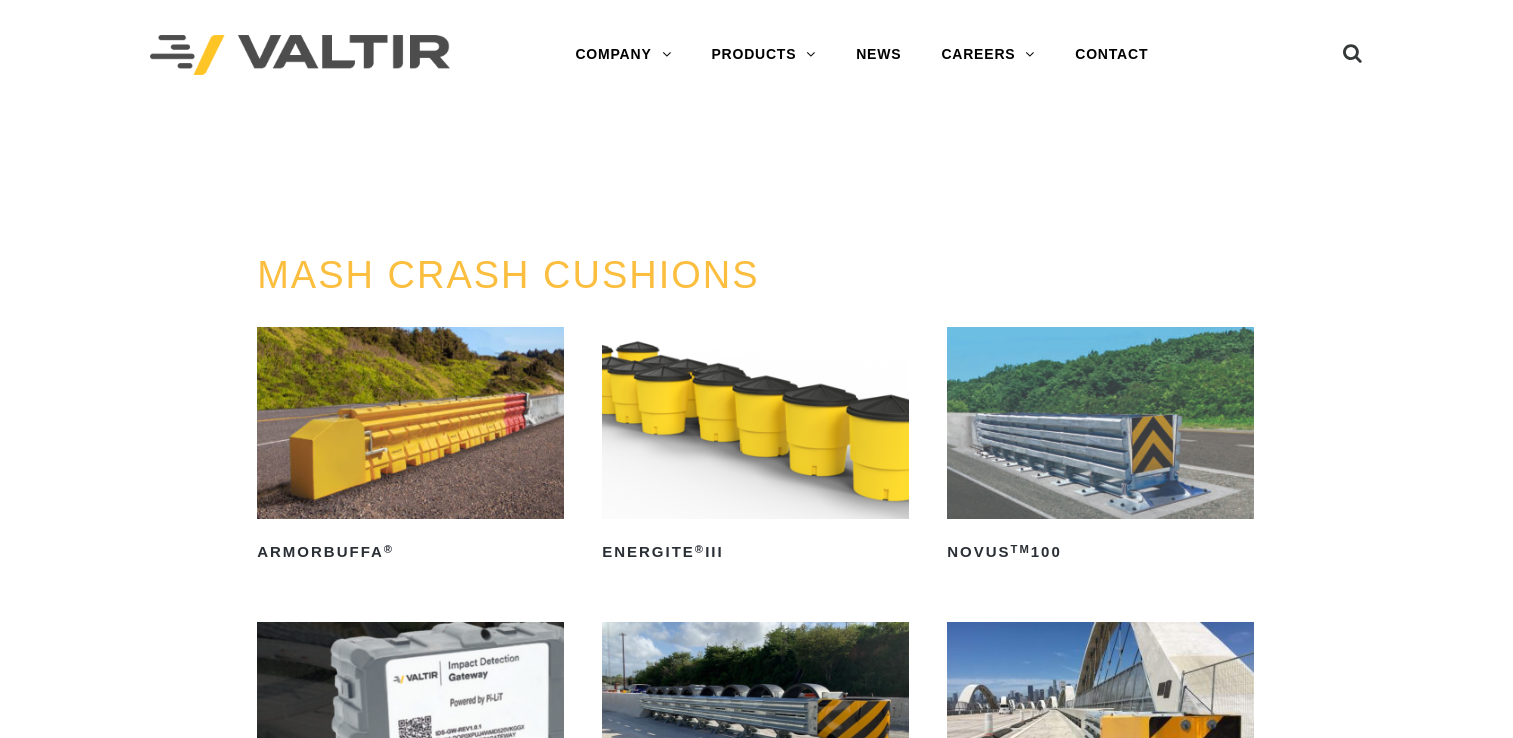 scroll, scrollTop: 0, scrollLeft: 0, axis: both 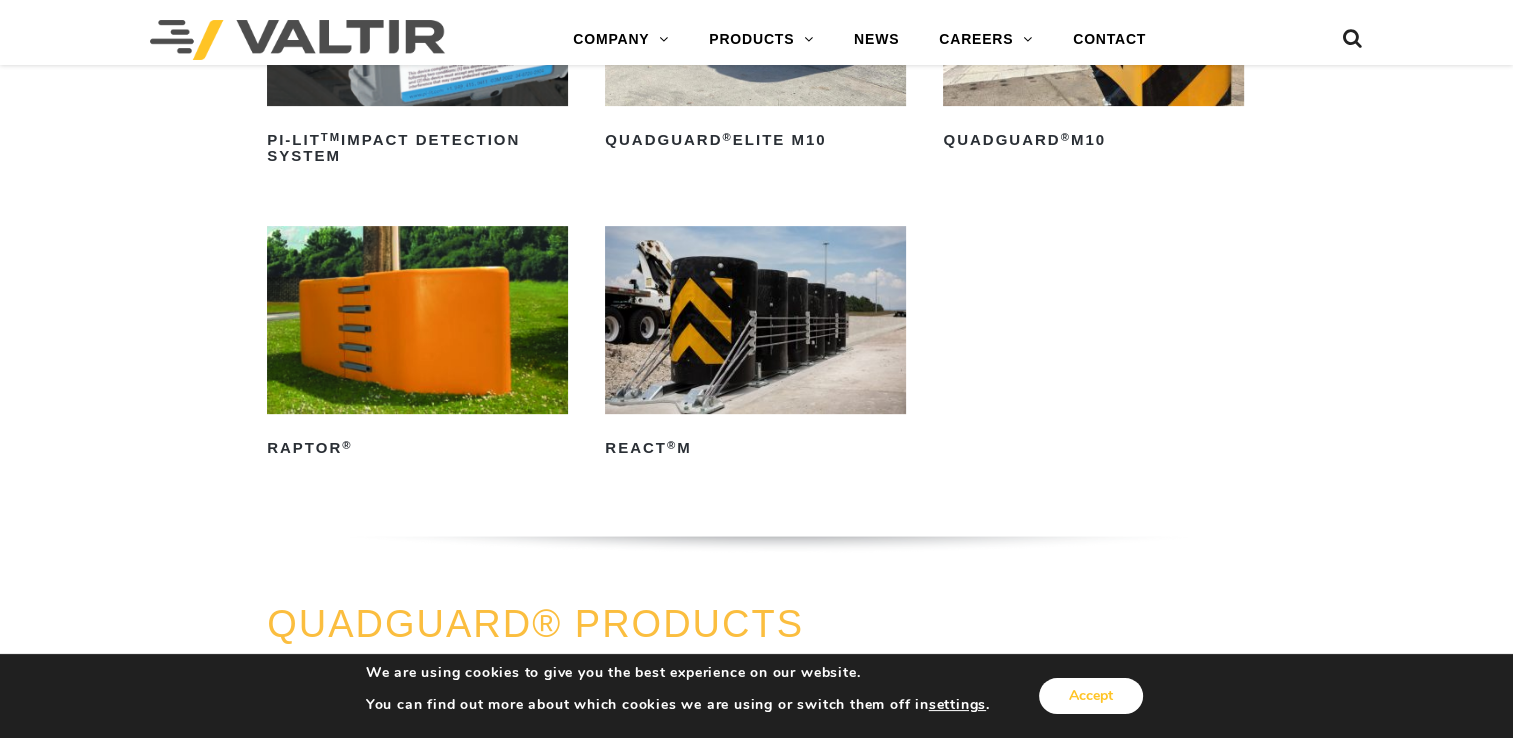 click on "Accept" at bounding box center (1091, 696) 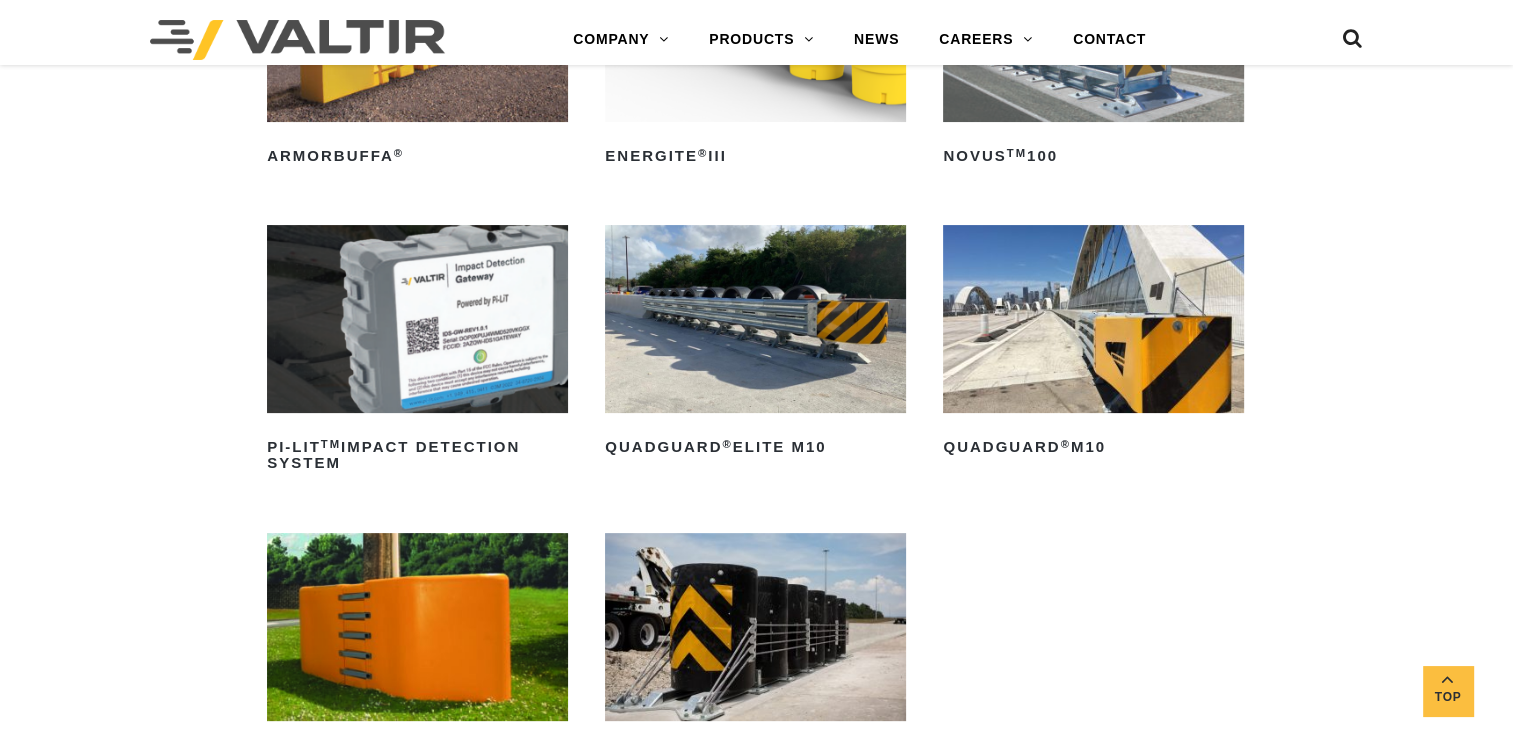 scroll, scrollTop: 300, scrollLeft: 0, axis: vertical 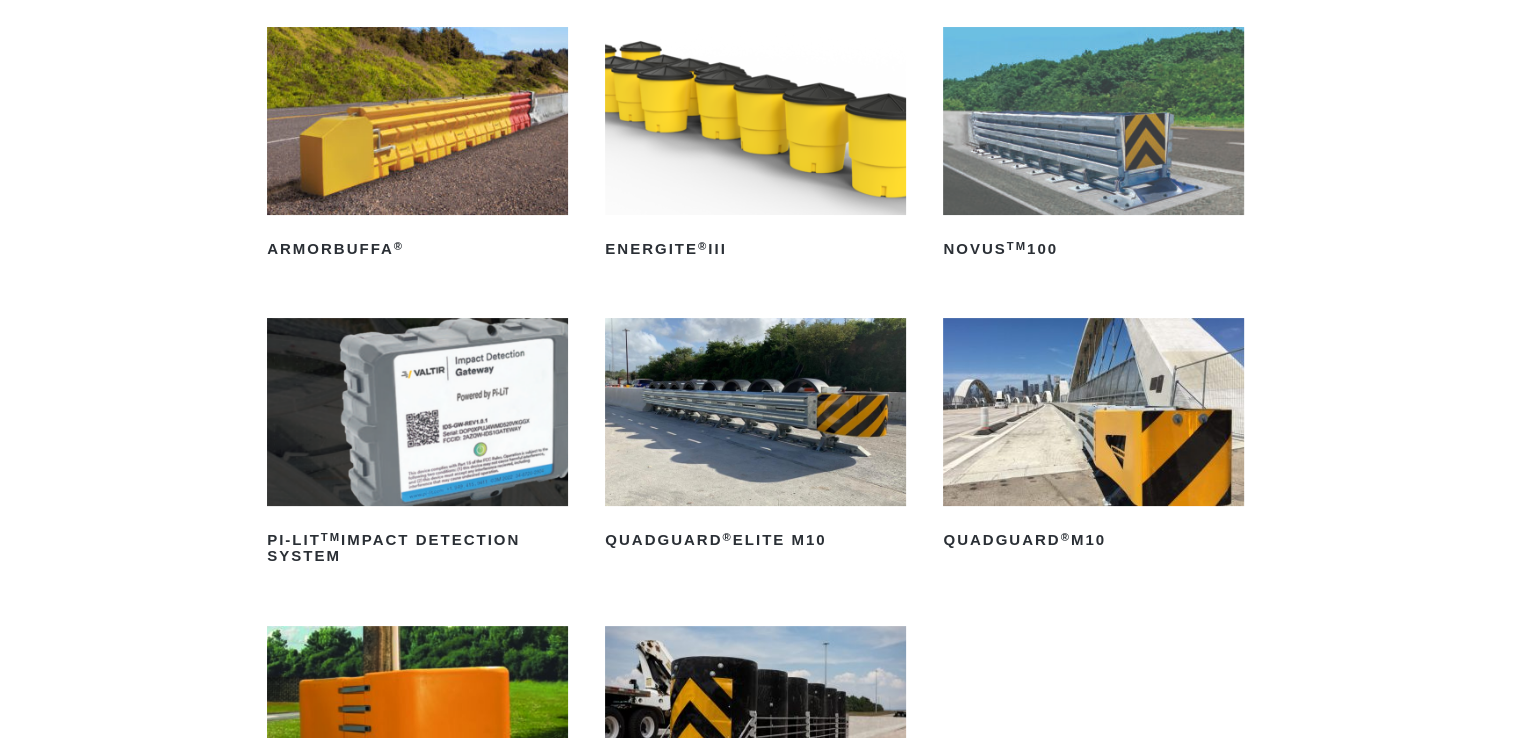 click on "MASH CRASH CUSHIONS
ArmorBuffa ®
Read more
ENERGITE ®  III
Read more
NOVUS TM  100
Read more
PI-LIT TM  Impact Detection System
Read more
QuadGuard ®  Elite M10
Read more
QuadGuard ®  M10
Read more
RAPTOR ®
Read more
REACT ®  M
Read more" at bounding box center [756, 479] 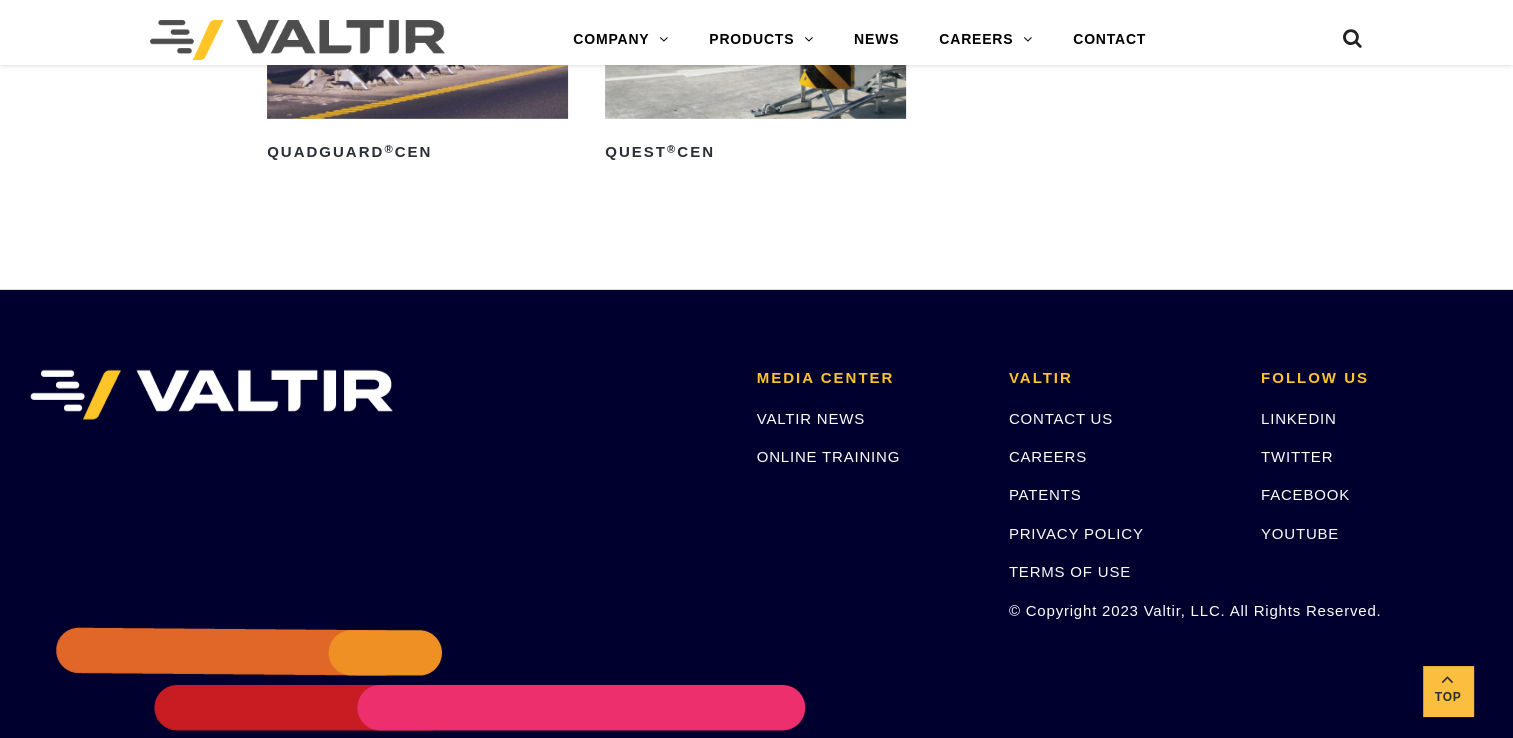 scroll, scrollTop: 6200, scrollLeft: 0, axis: vertical 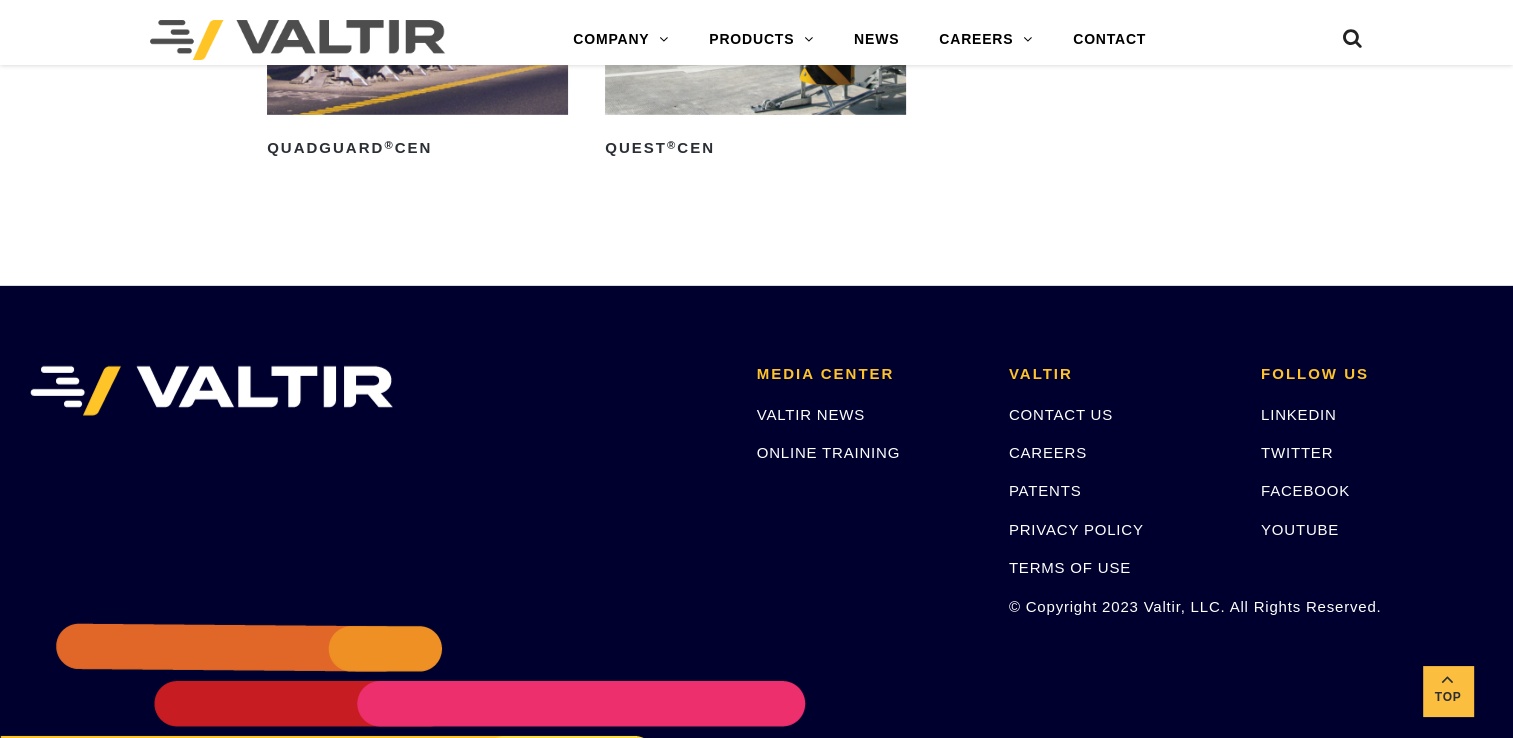 drag, startPoint x: 856, startPoint y: 434, endPoint x: 848, endPoint y: 425, distance: 12.0415945 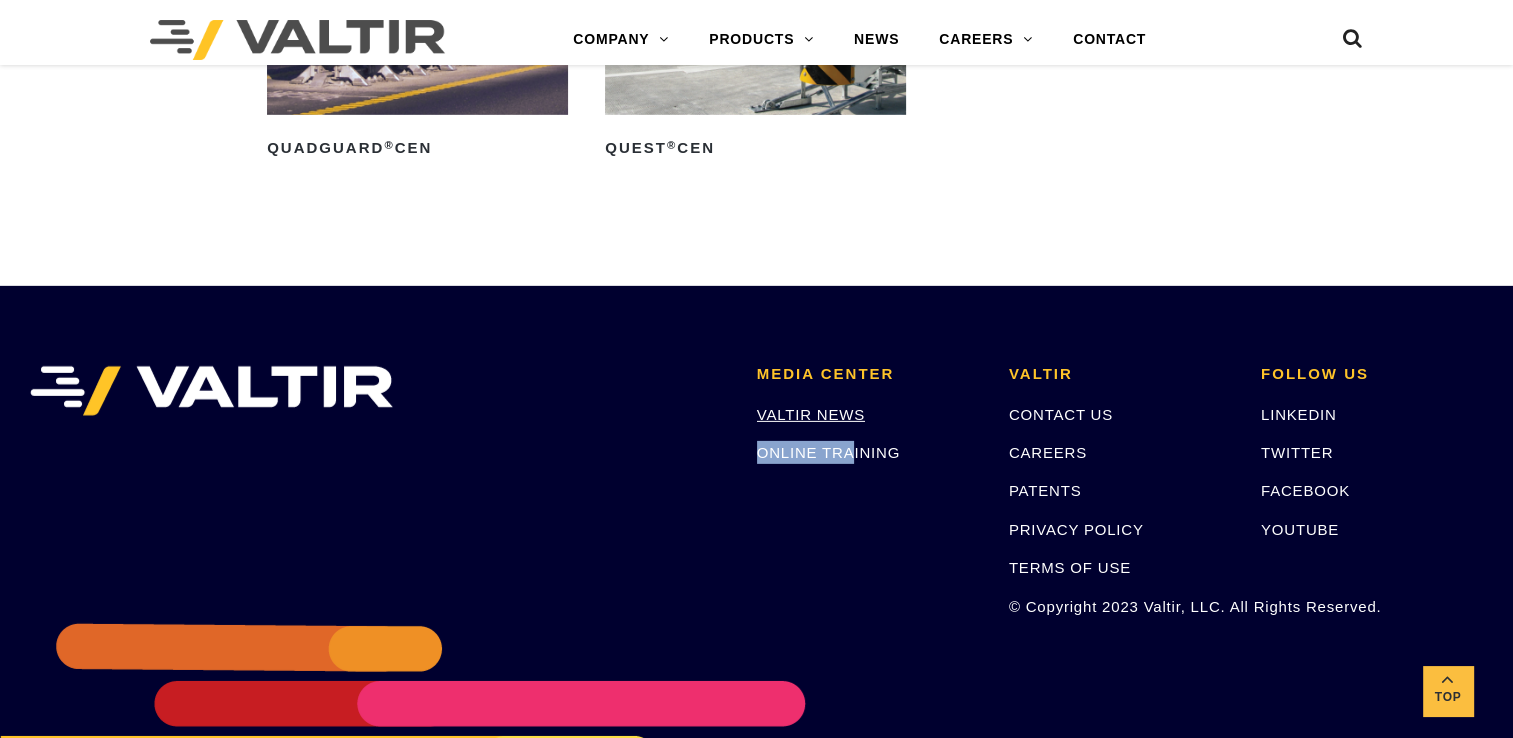 click on "VALTIR NEWS" at bounding box center [811, 414] 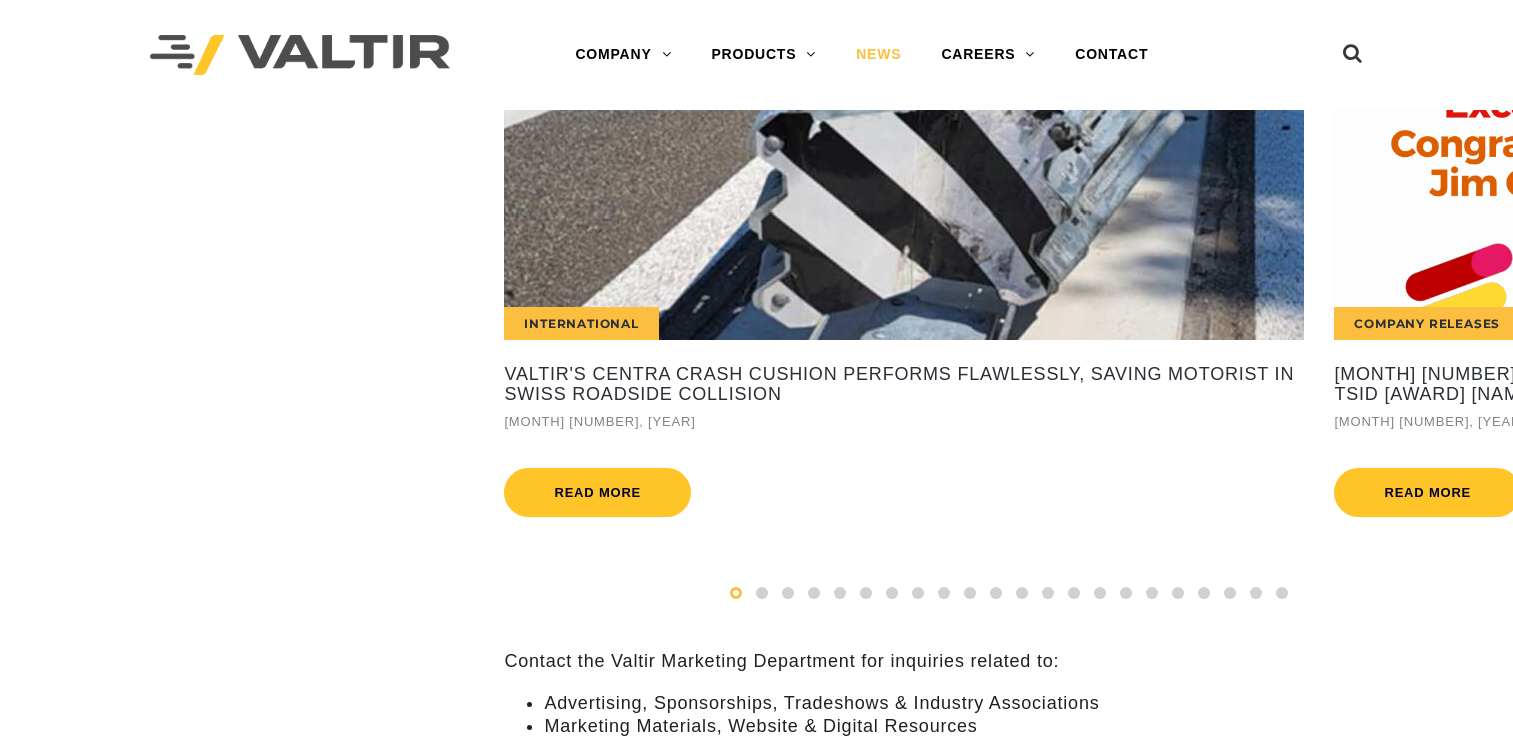 scroll, scrollTop: 0, scrollLeft: 0, axis: both 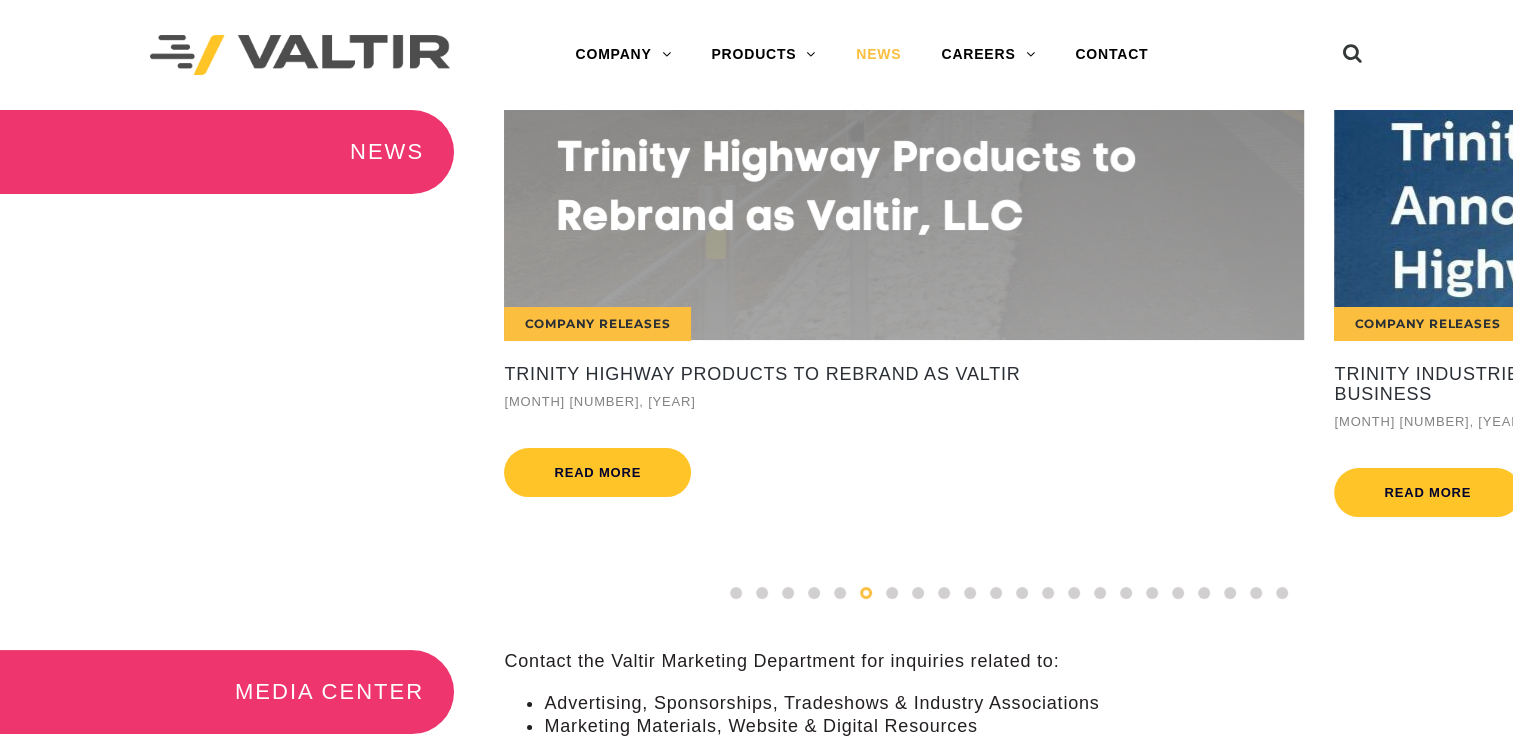 click on "Company Releases" at bounding box center [904, 225] 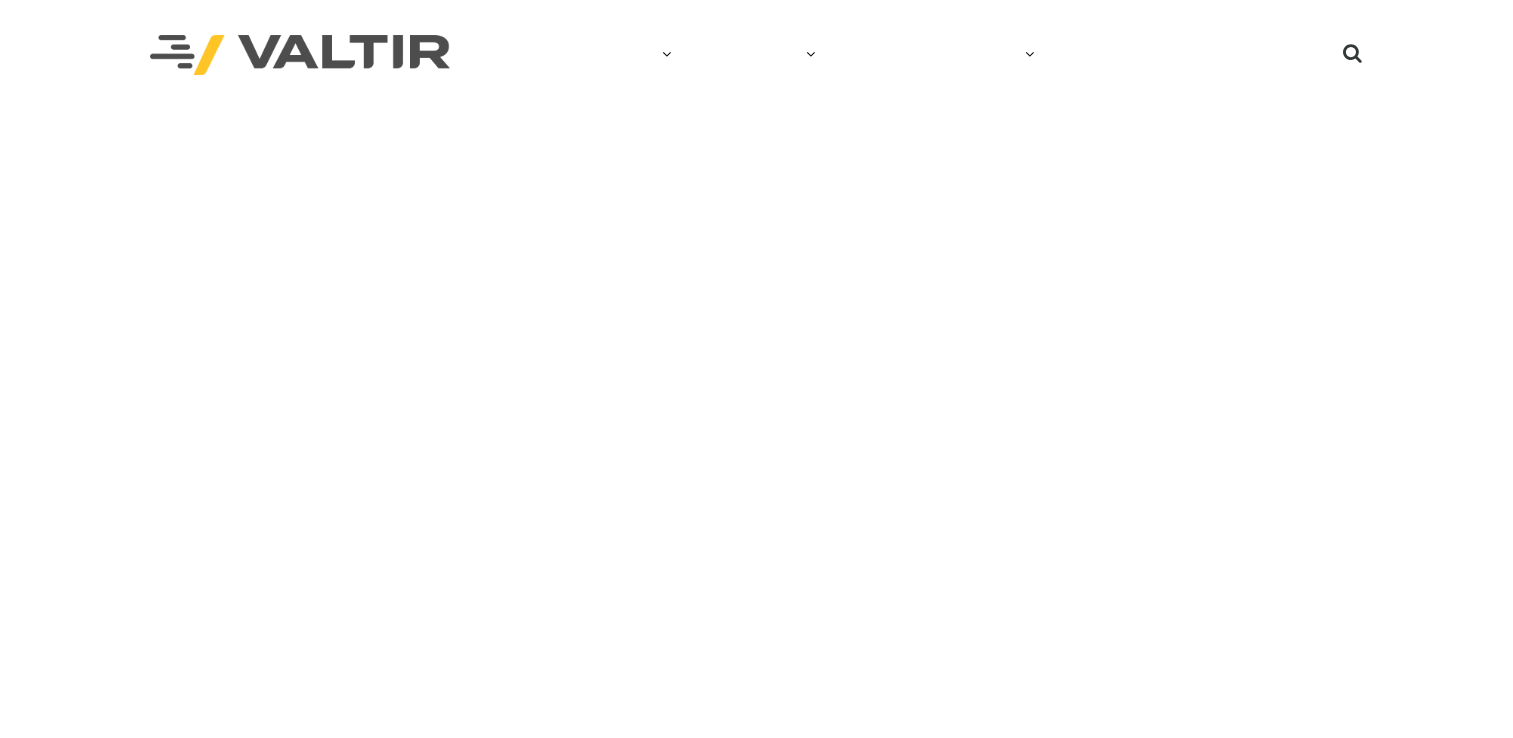 scroll, scrollTop: 0, scrollLeft: 0, axis: both 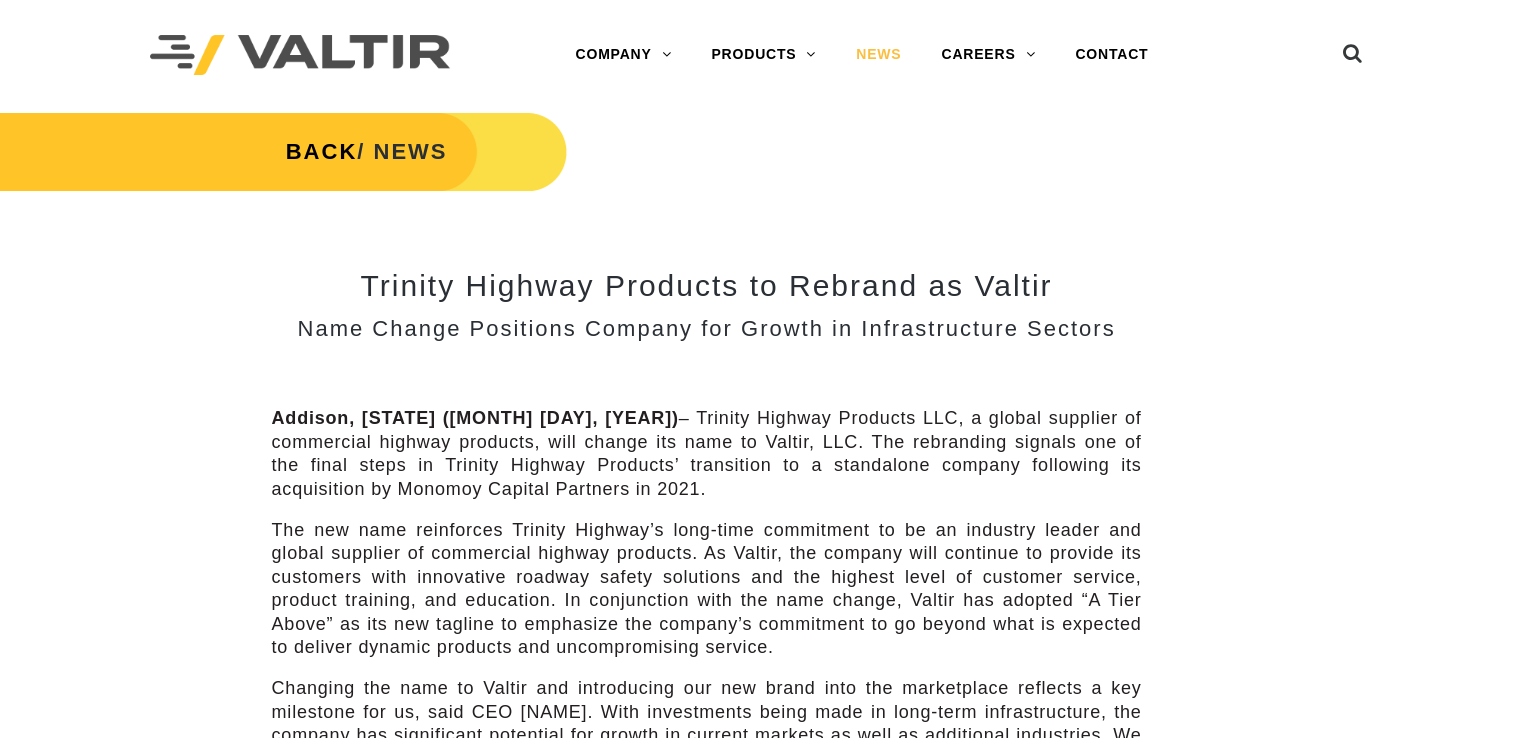 click on "NEWS" at bounding box center (878, 55) 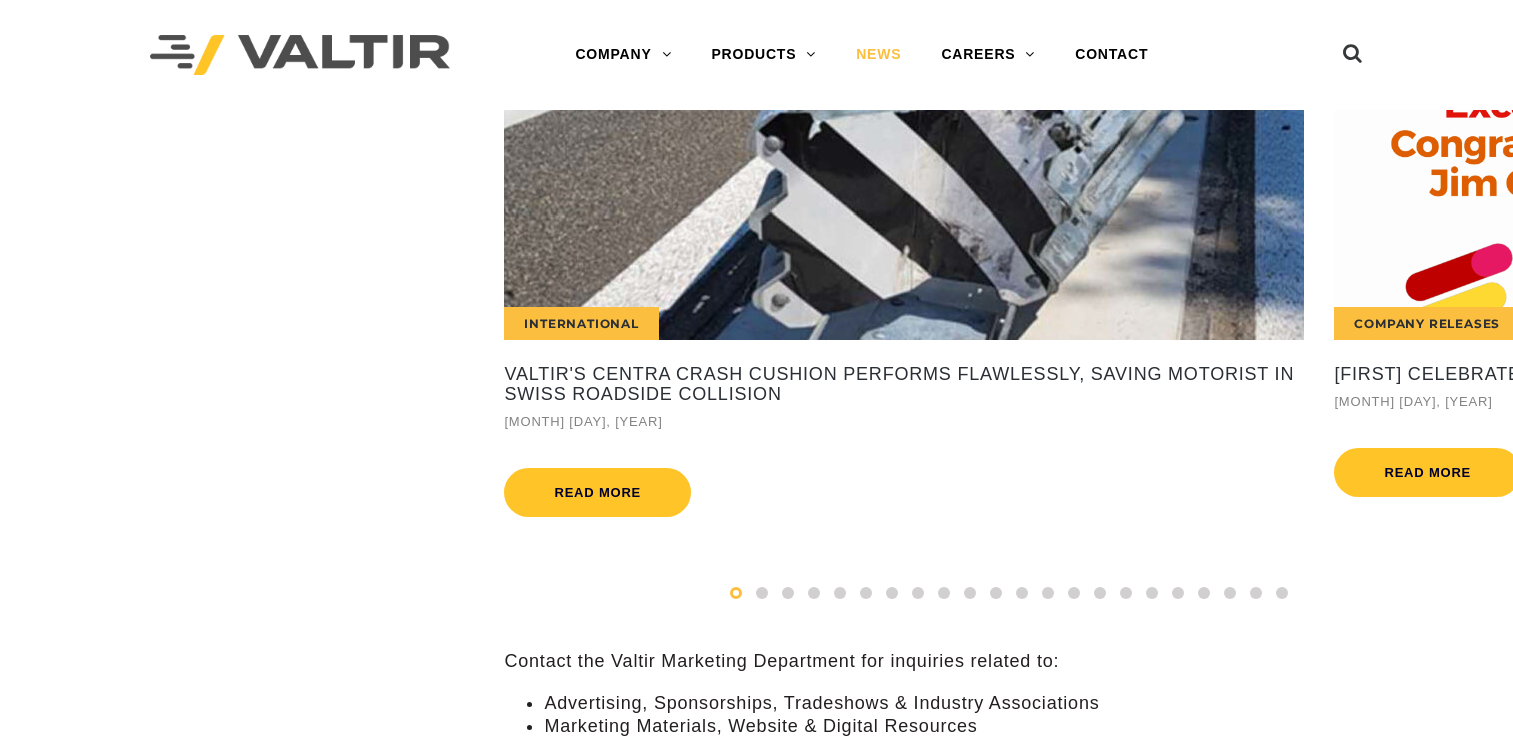 scroll, scrollTop: 0, scrollLeft: 0, axis: both 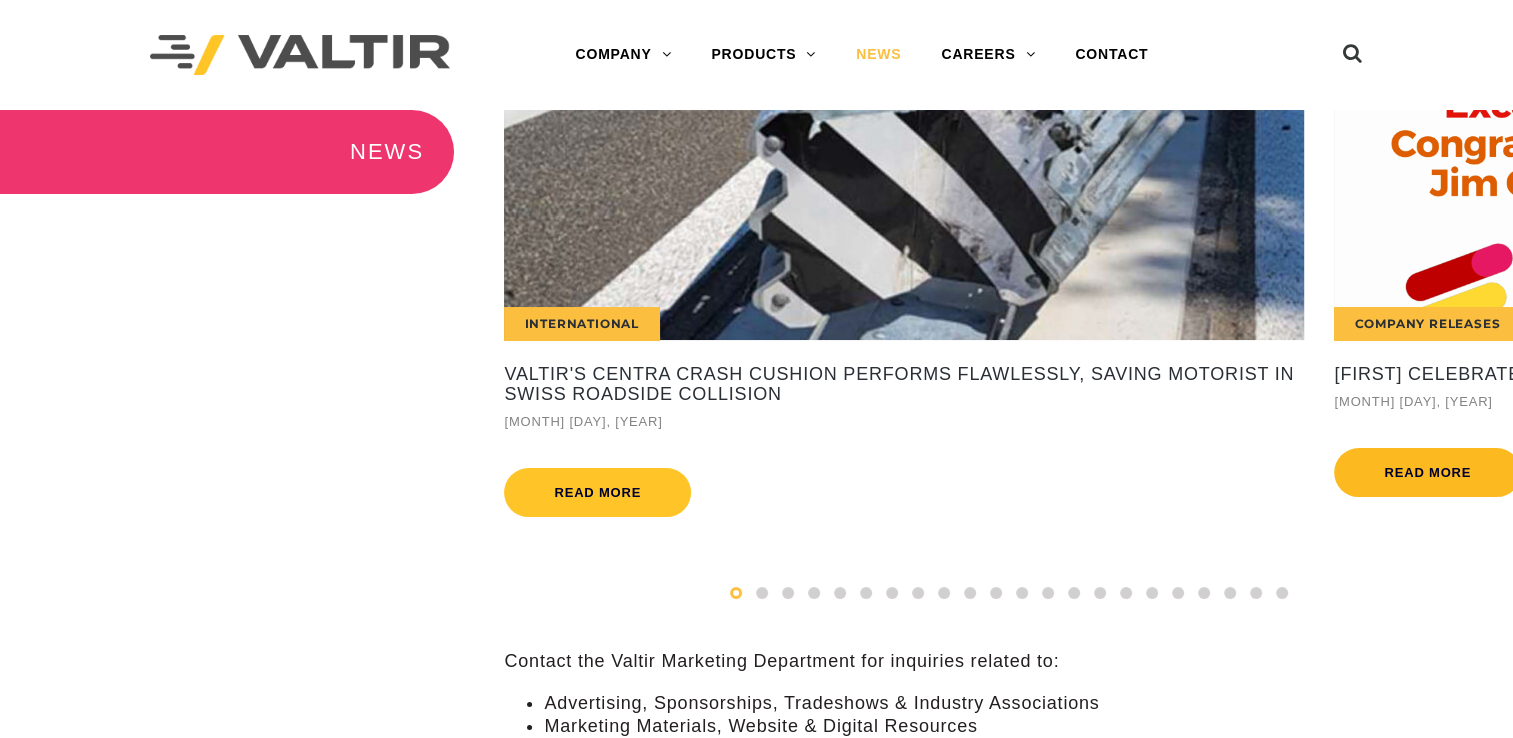 click on "Read more" at bounding box center (1427, 472) 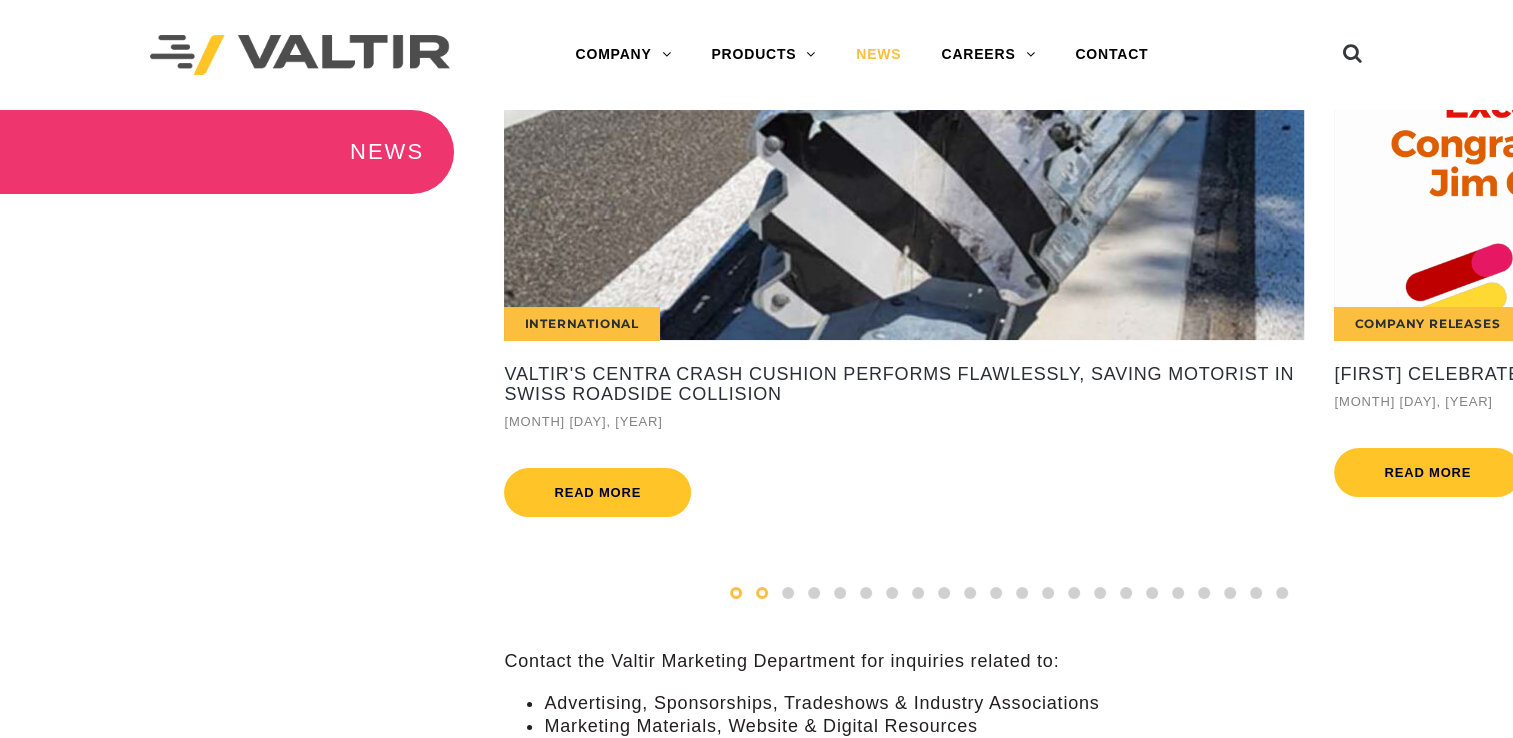 click at bounding box center (762, 593) 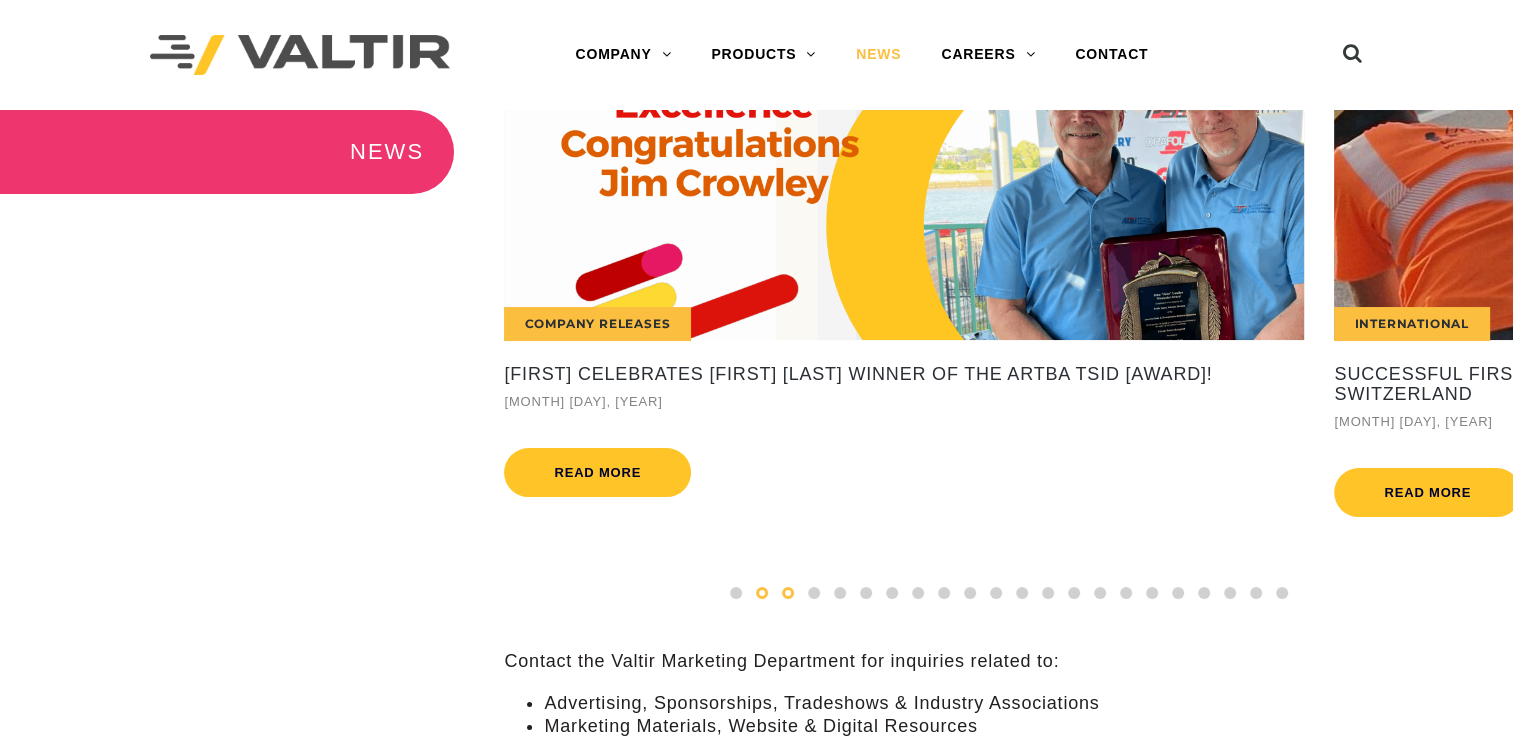 drag, startPoint x: 784, startPoint y: 594, endPoint x: 795, endPoint y: 594, distance: 11 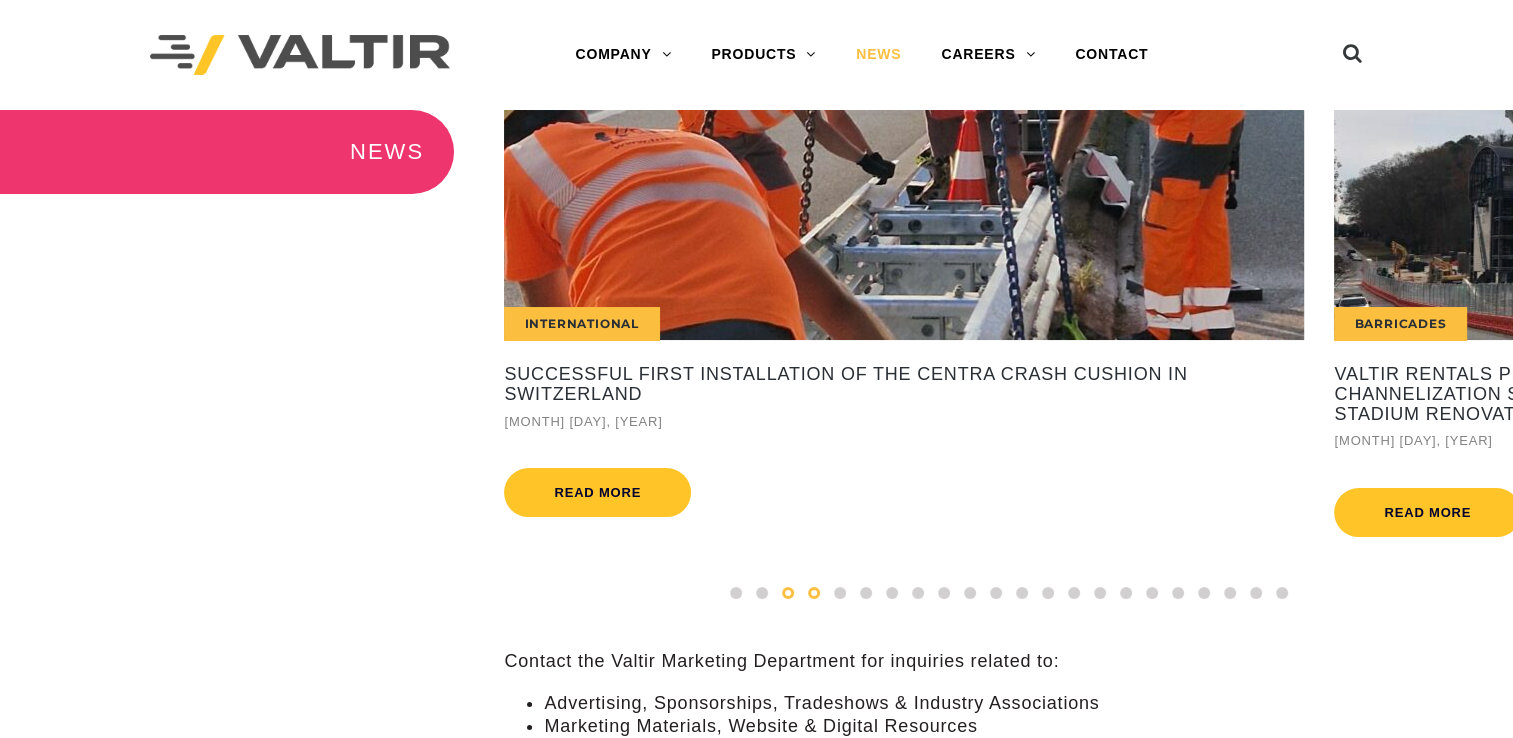 click at bounding box center (814, 593) 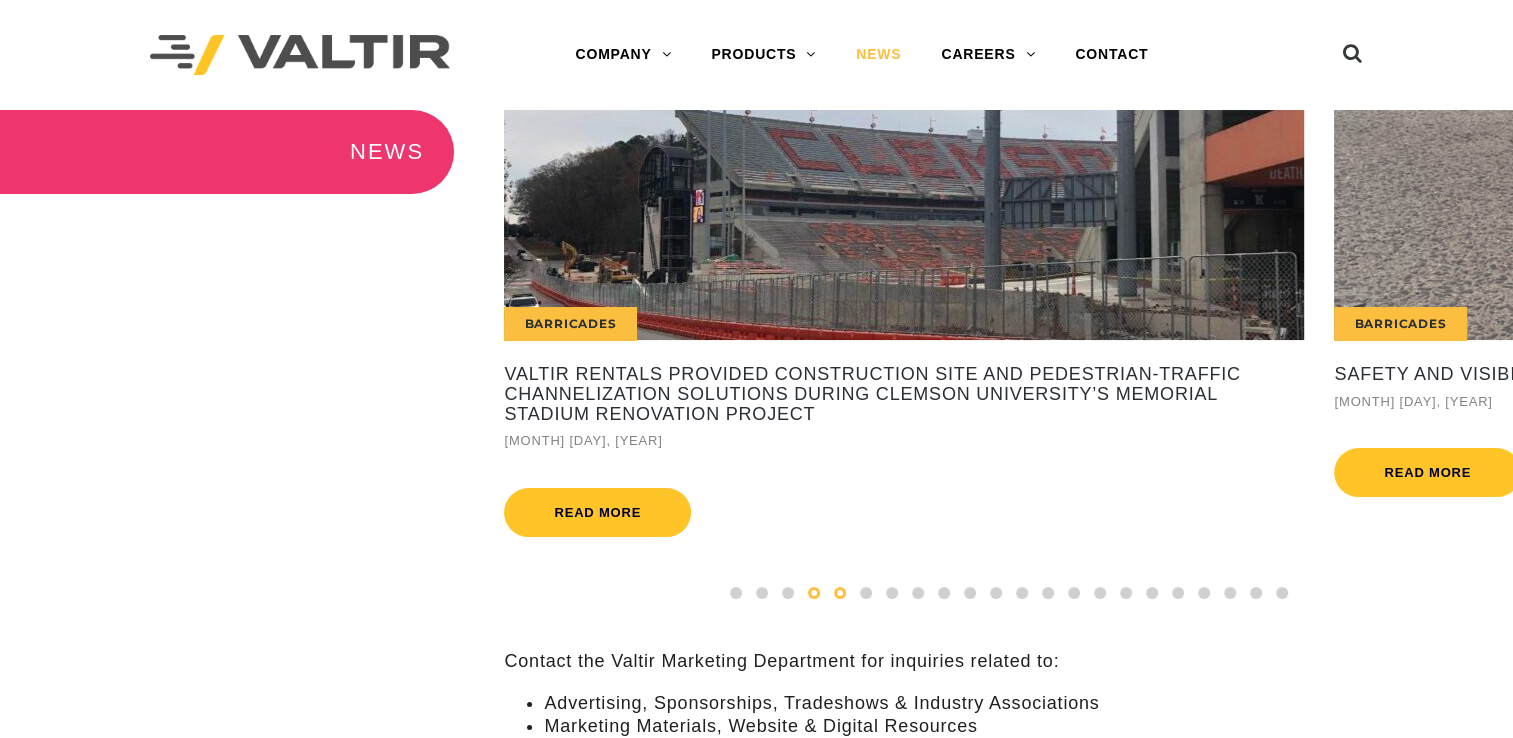 click at bounding box center [840, 593] 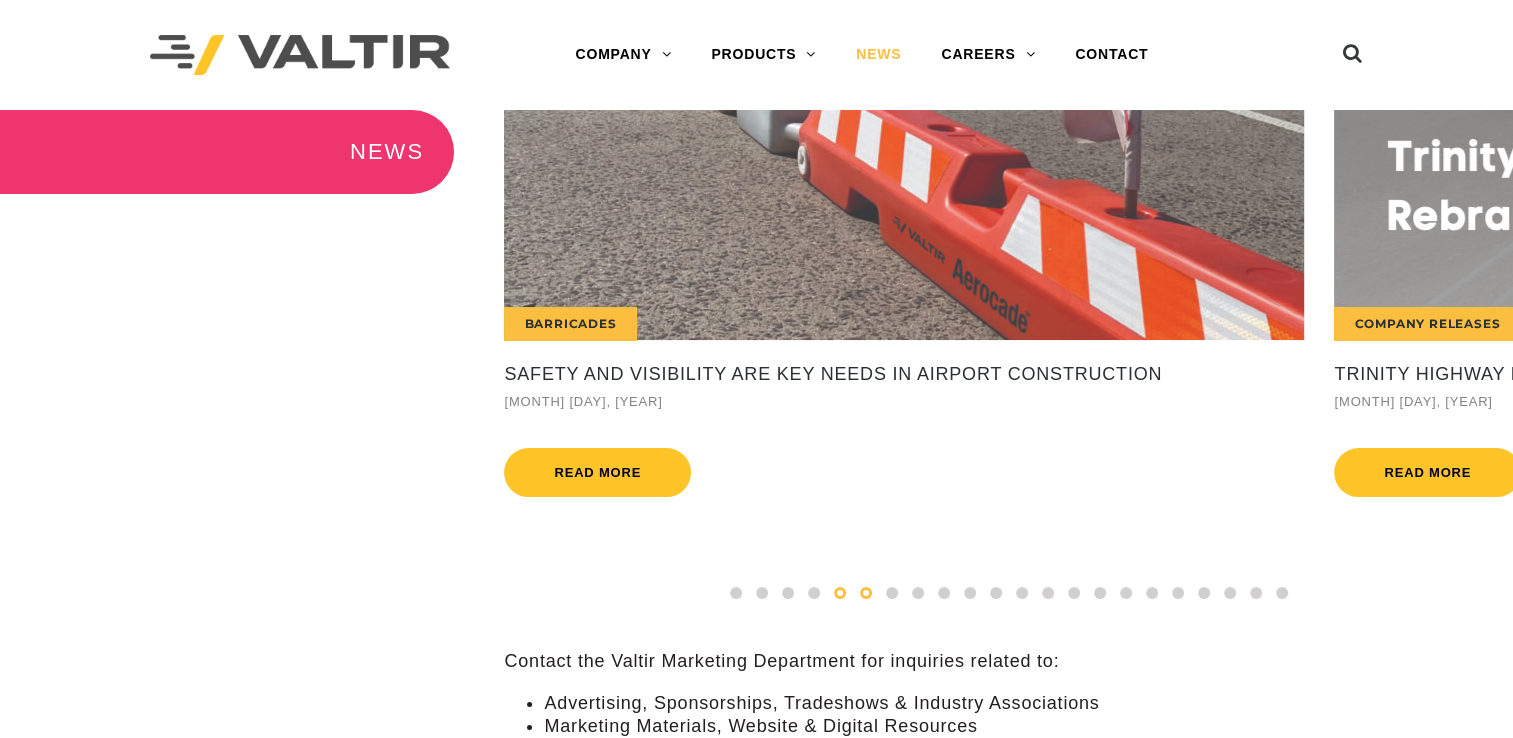 click at bounding box center [866, 593] 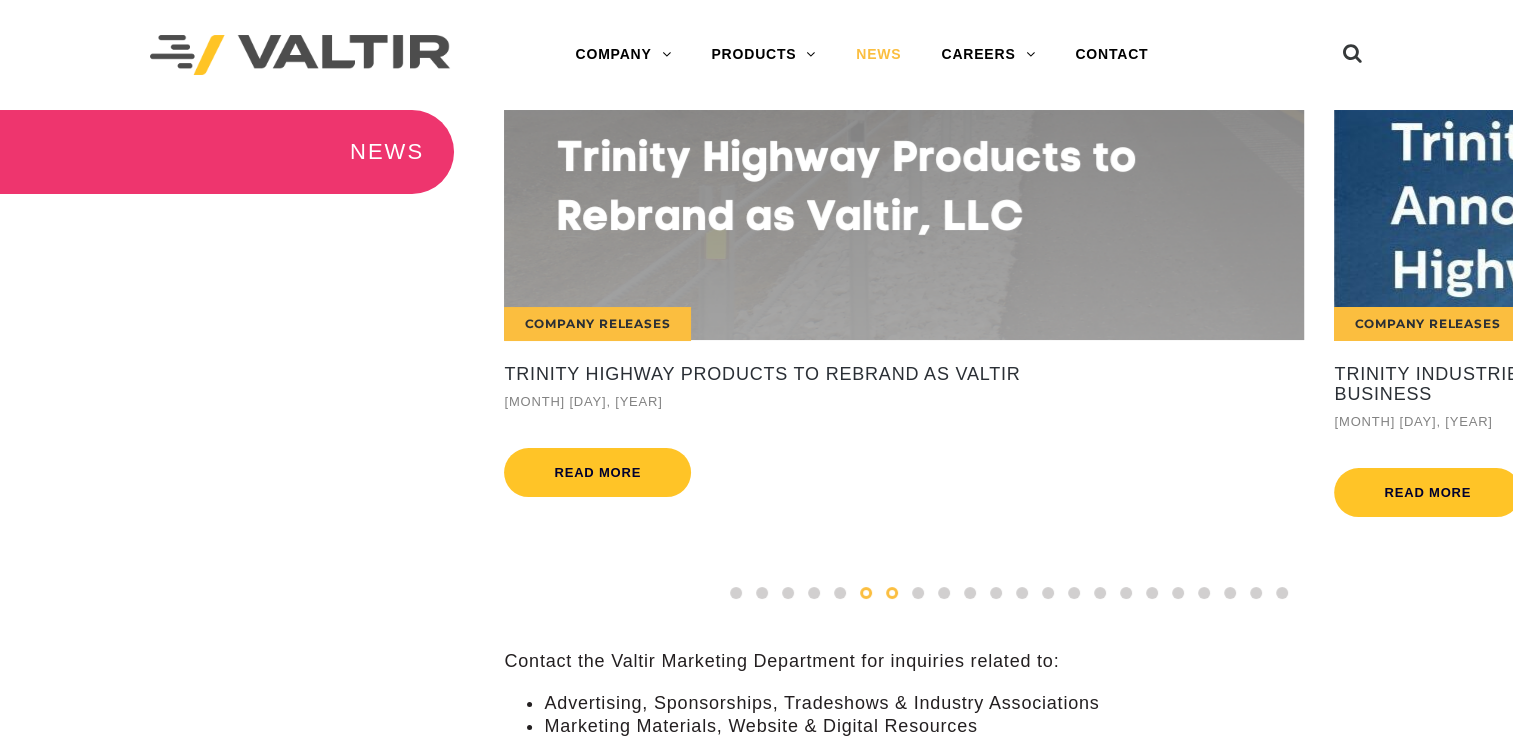 click at bounding box center [892, 593] 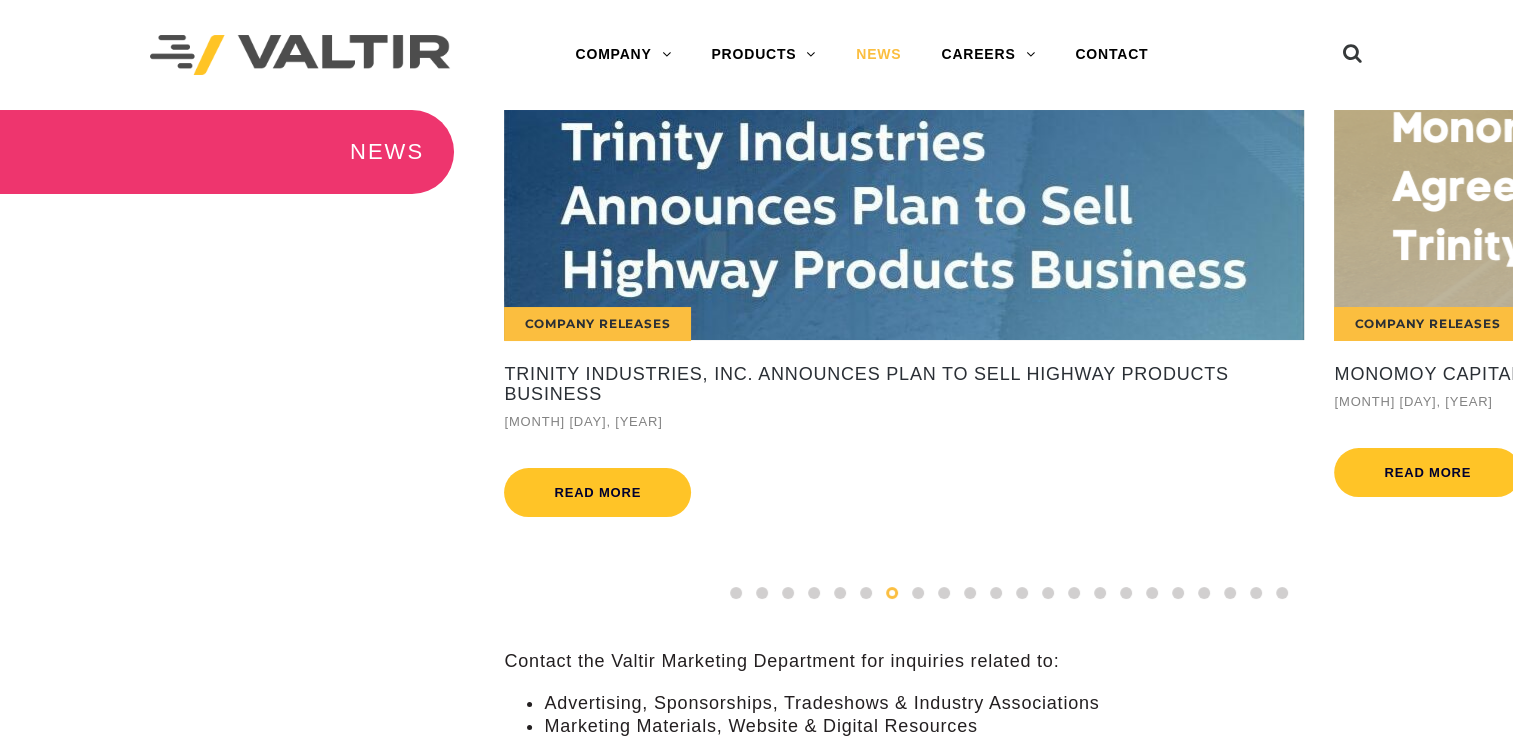 click on "Company Releases" at bounding box center (904, 225) 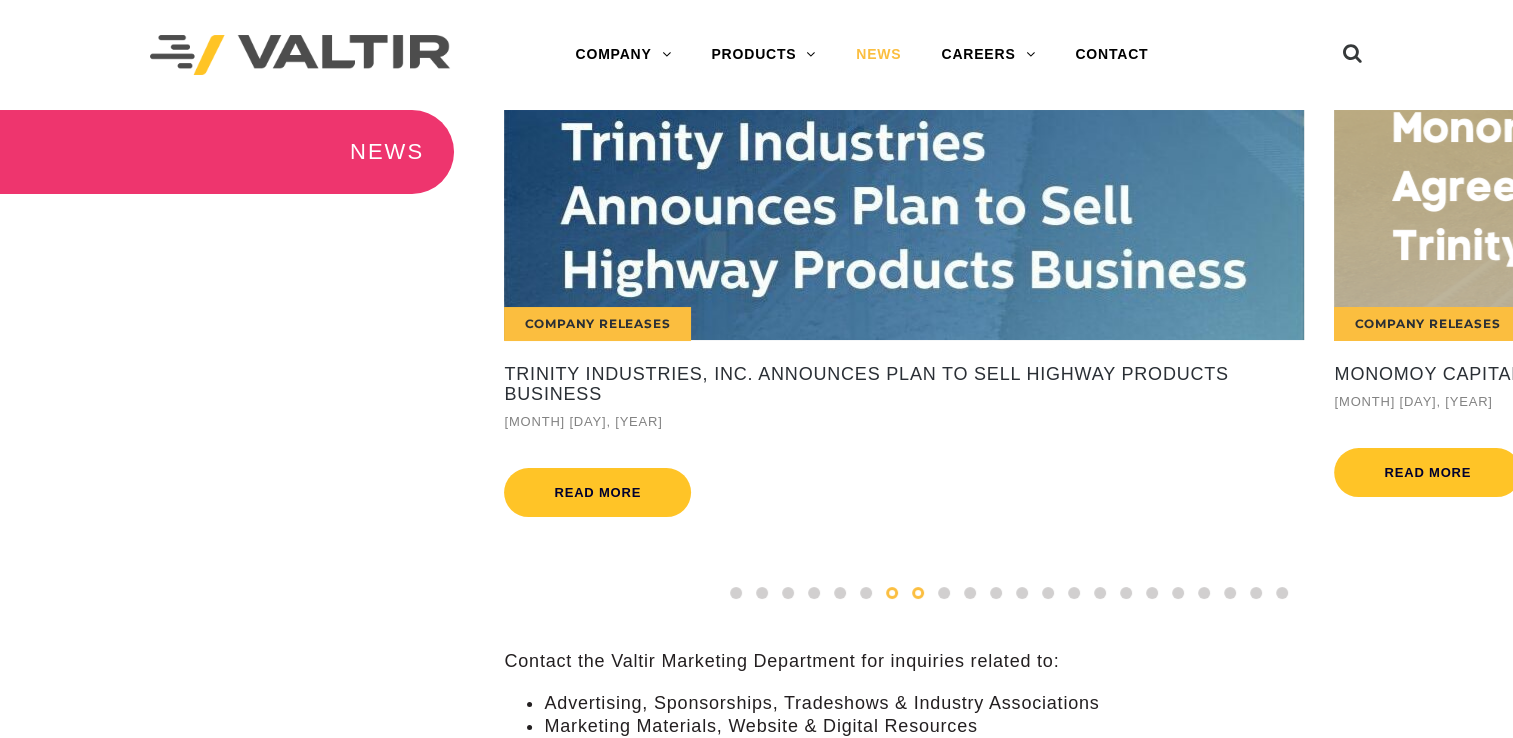 click at bounding box center (918, 593) 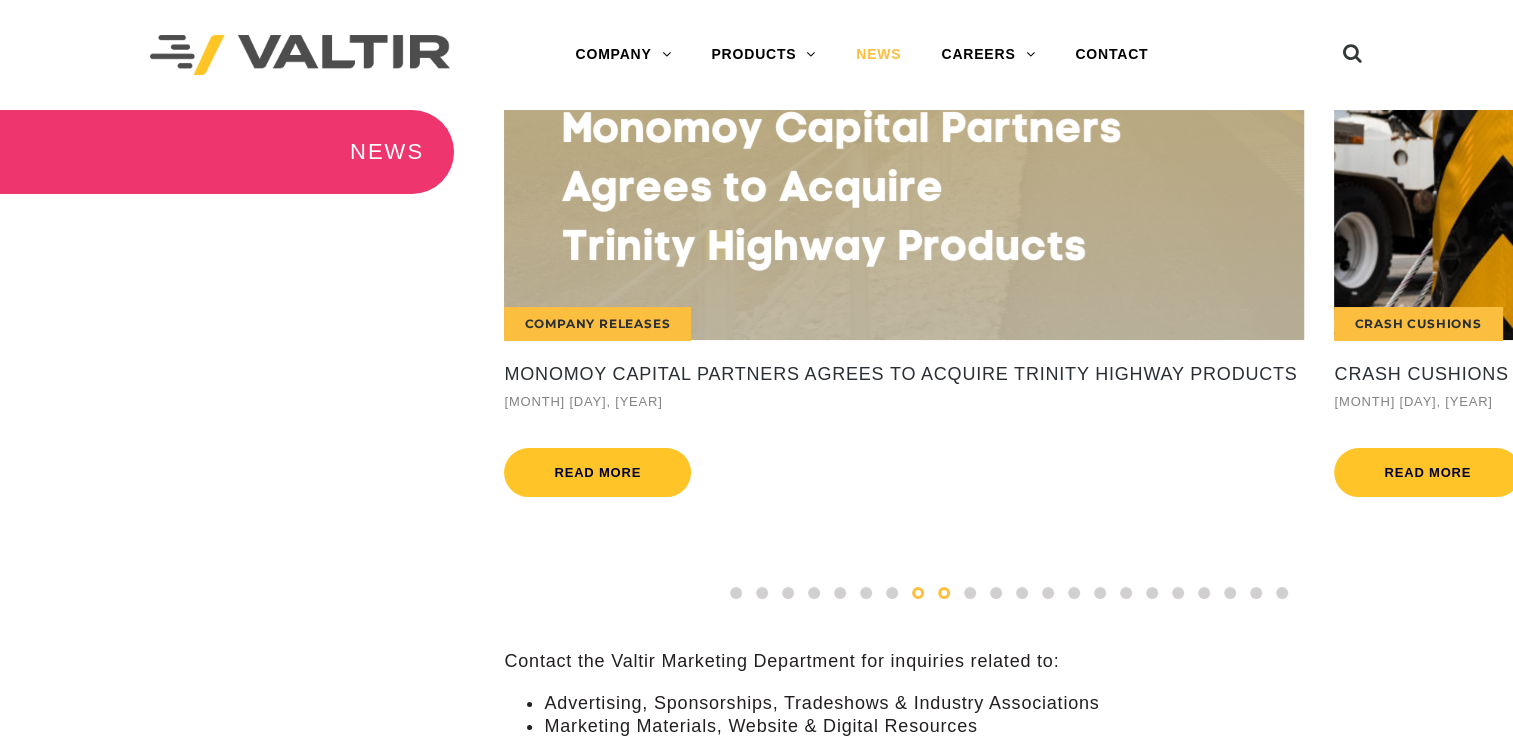 click at bounding box center (944, 593) 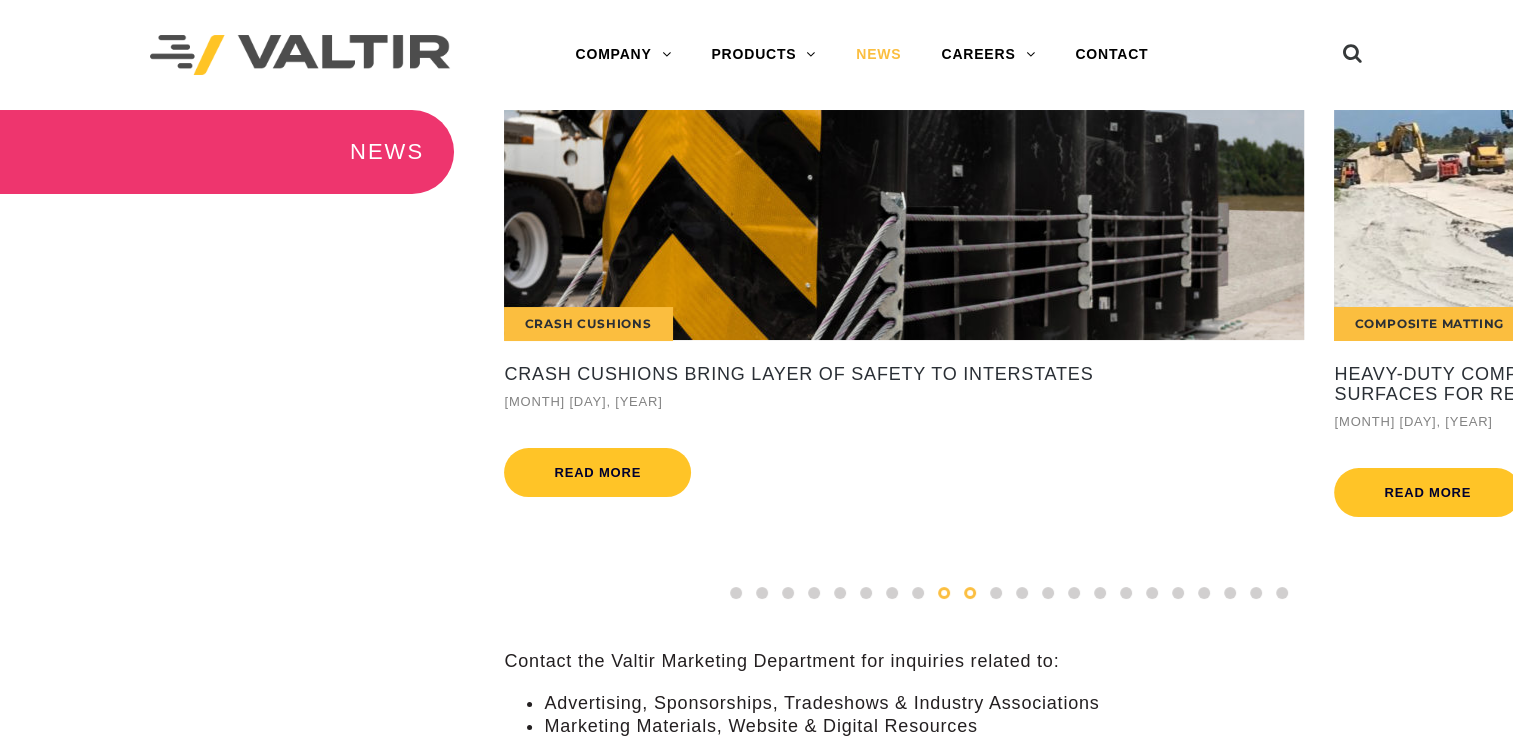 click at bounding box center (970, 593) 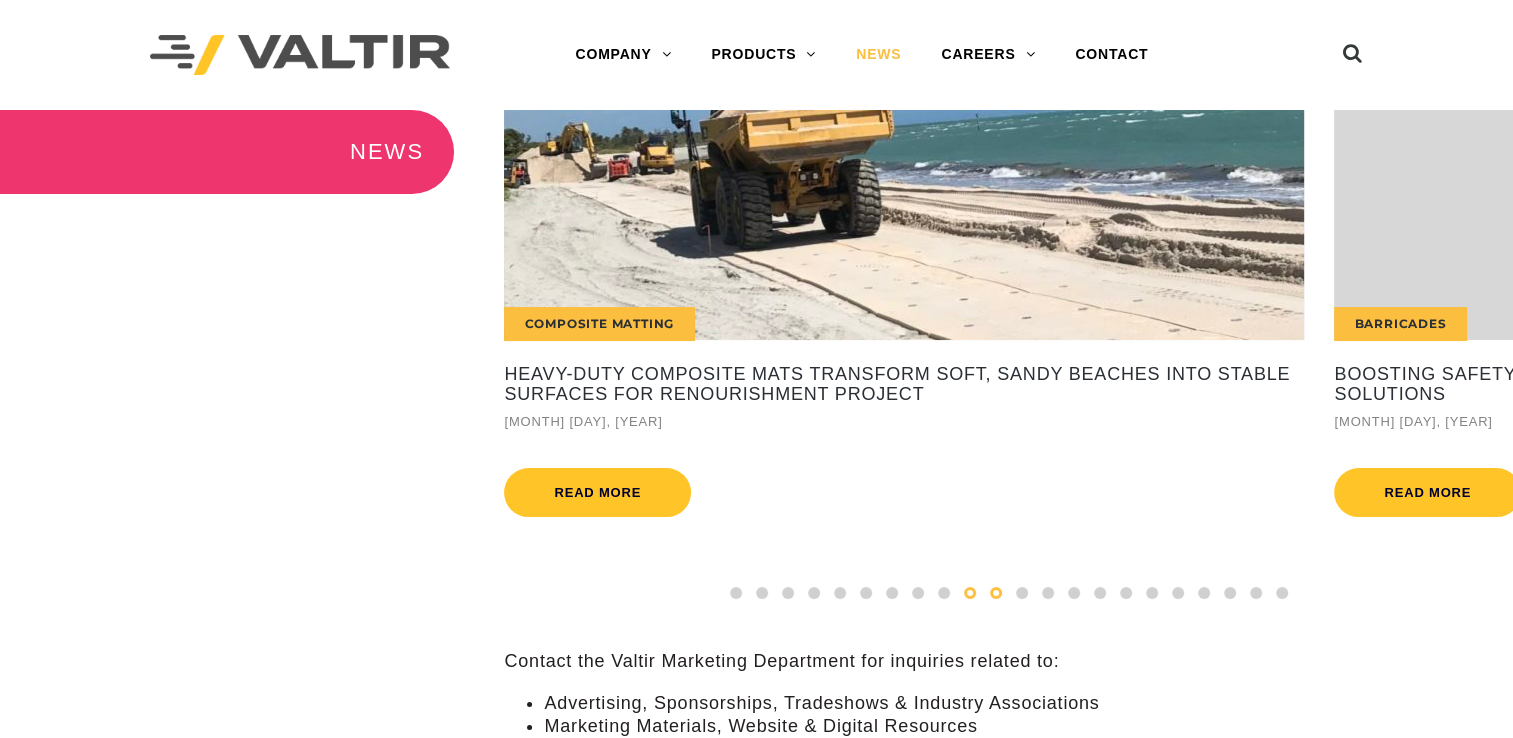 click at bounding box center (996, 593) 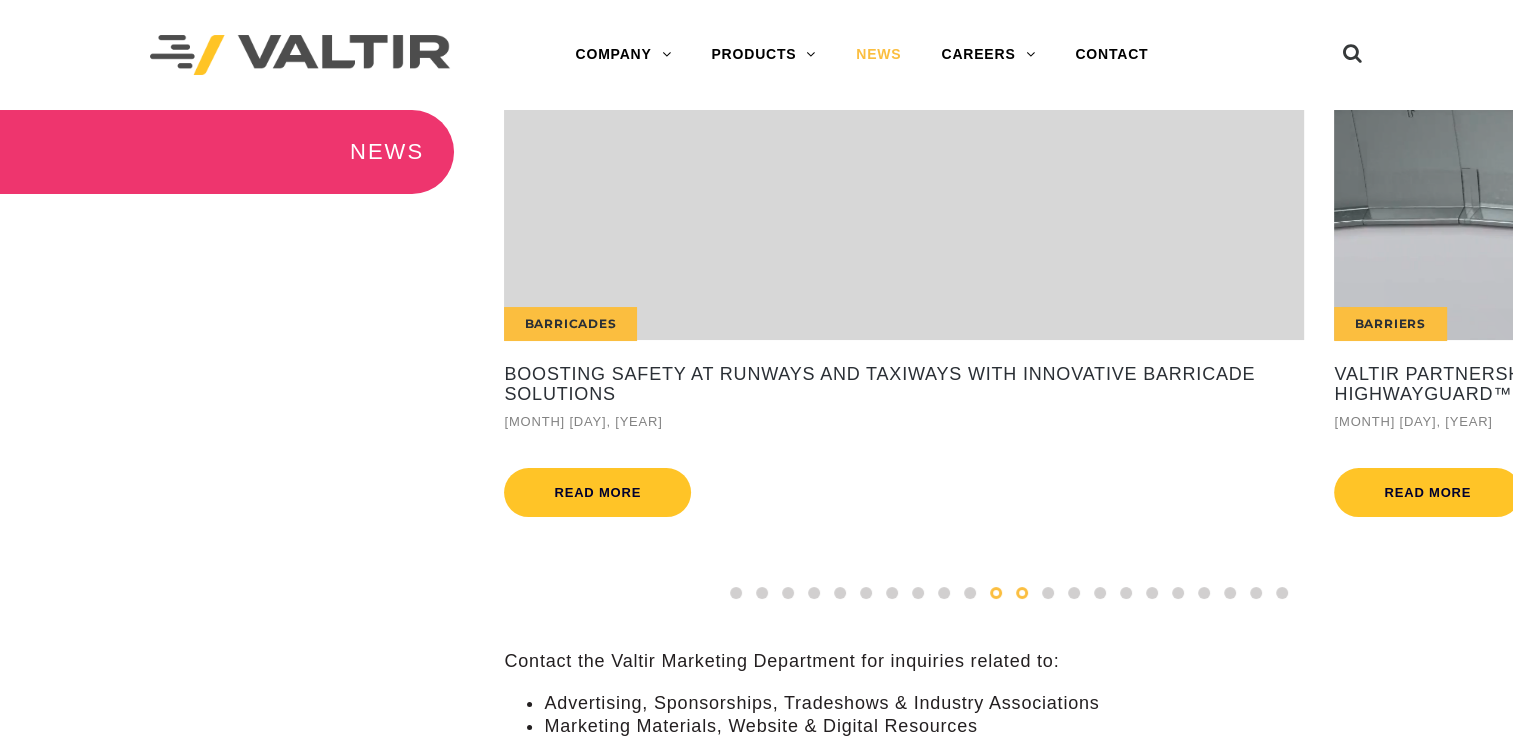 click at bounding box center [1022, 593] 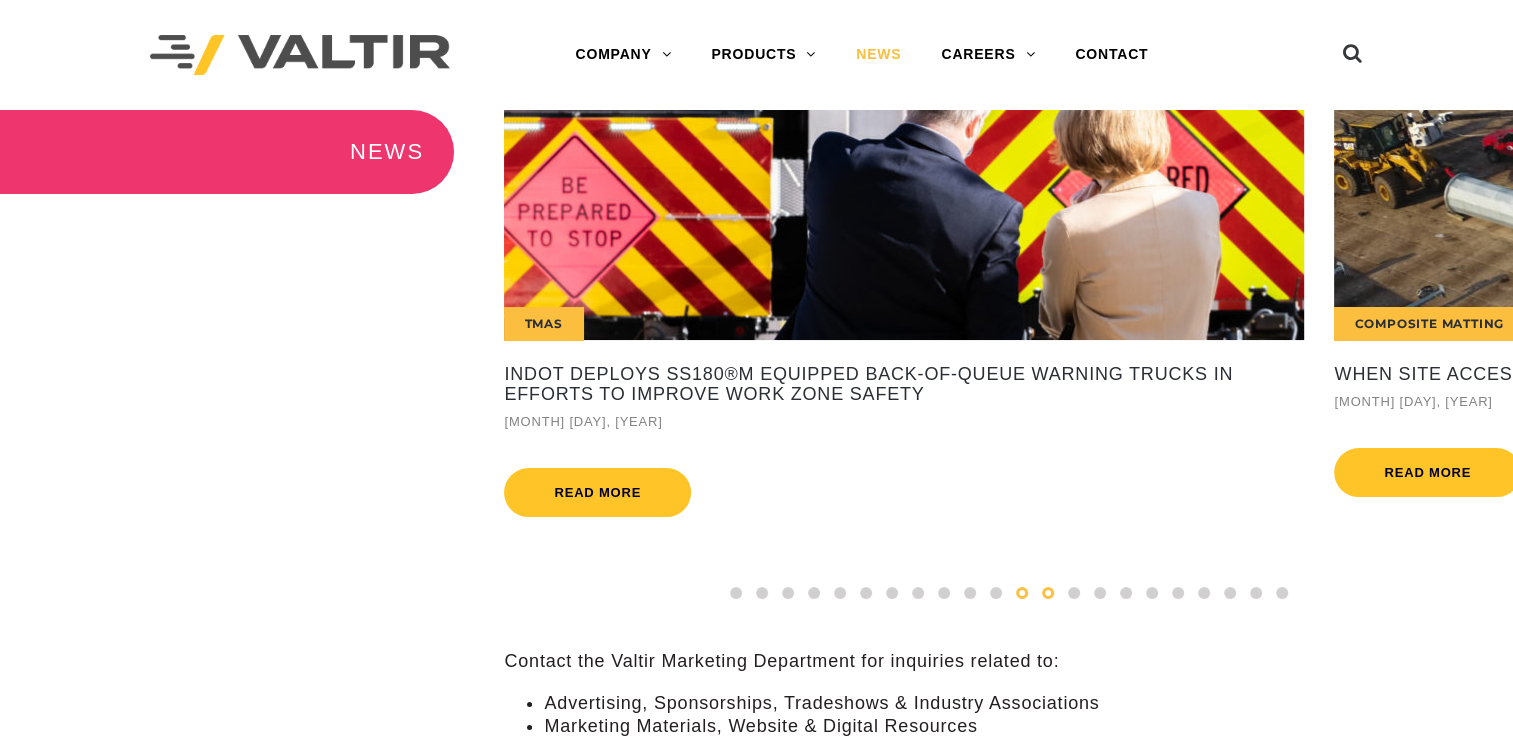 click at bounding box center [1022, 593] 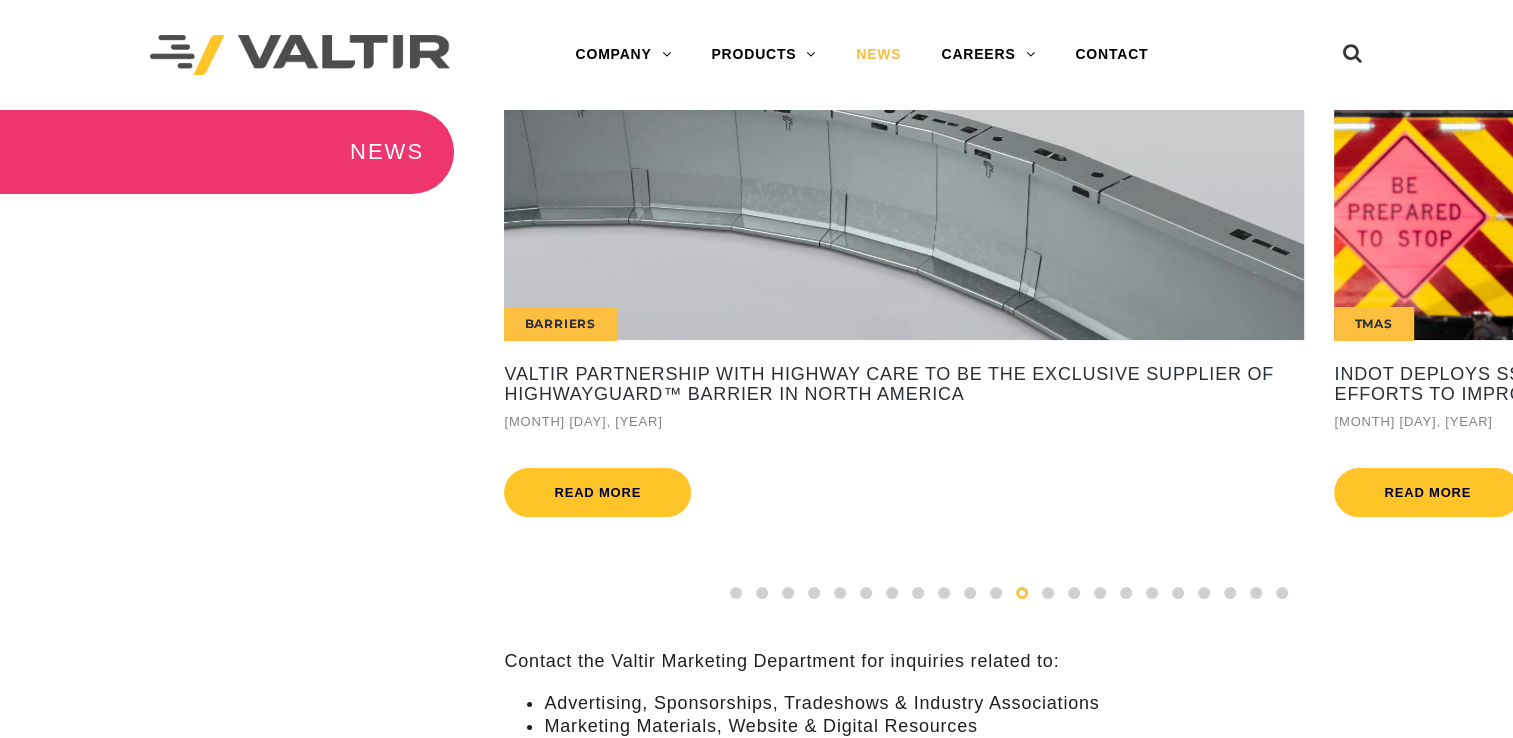 click on "Barriers" at bounding box center [904, 225] 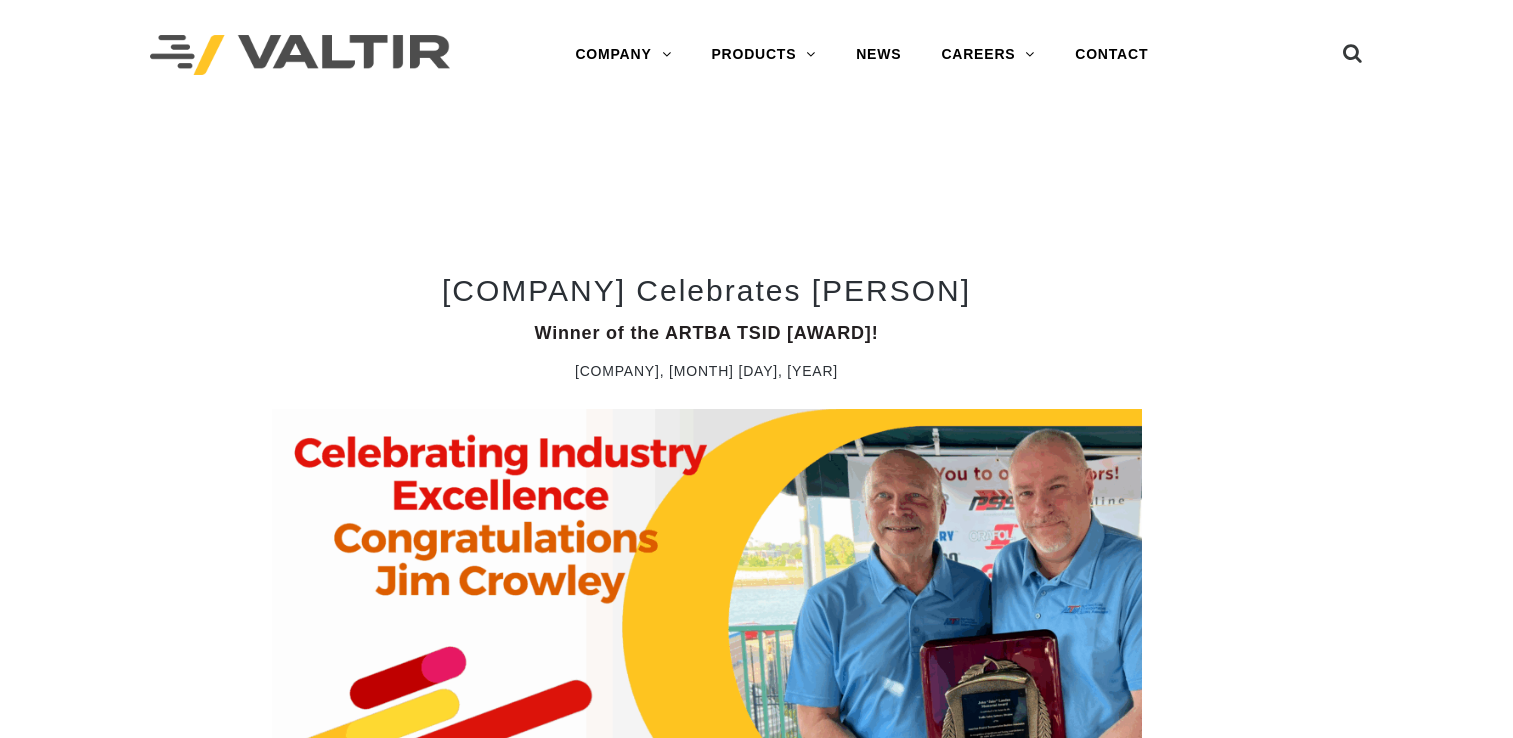 scroll, scrollTop: 0, scrollLeft: 0, axis: both 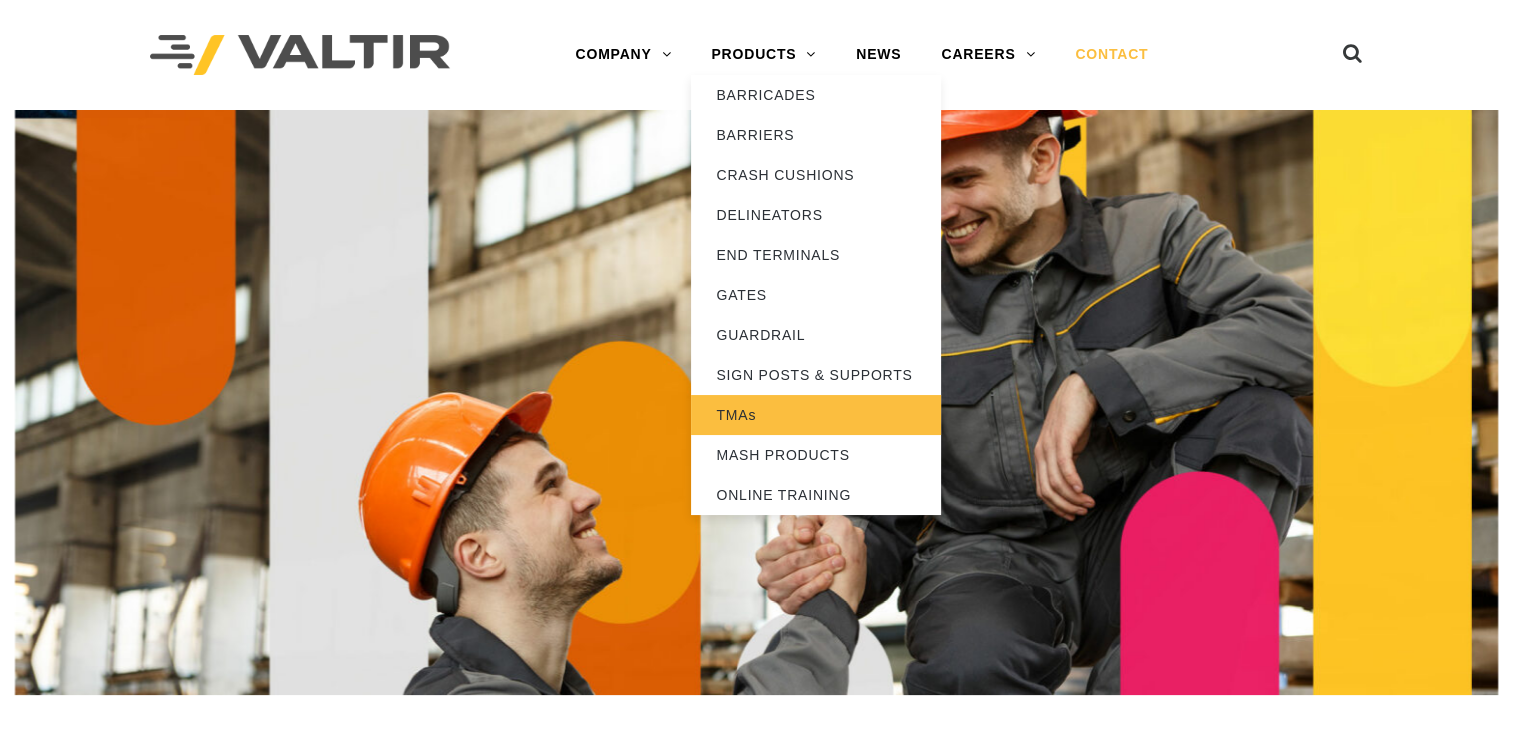 click on "TMAs" at bounding box center (816, 415) 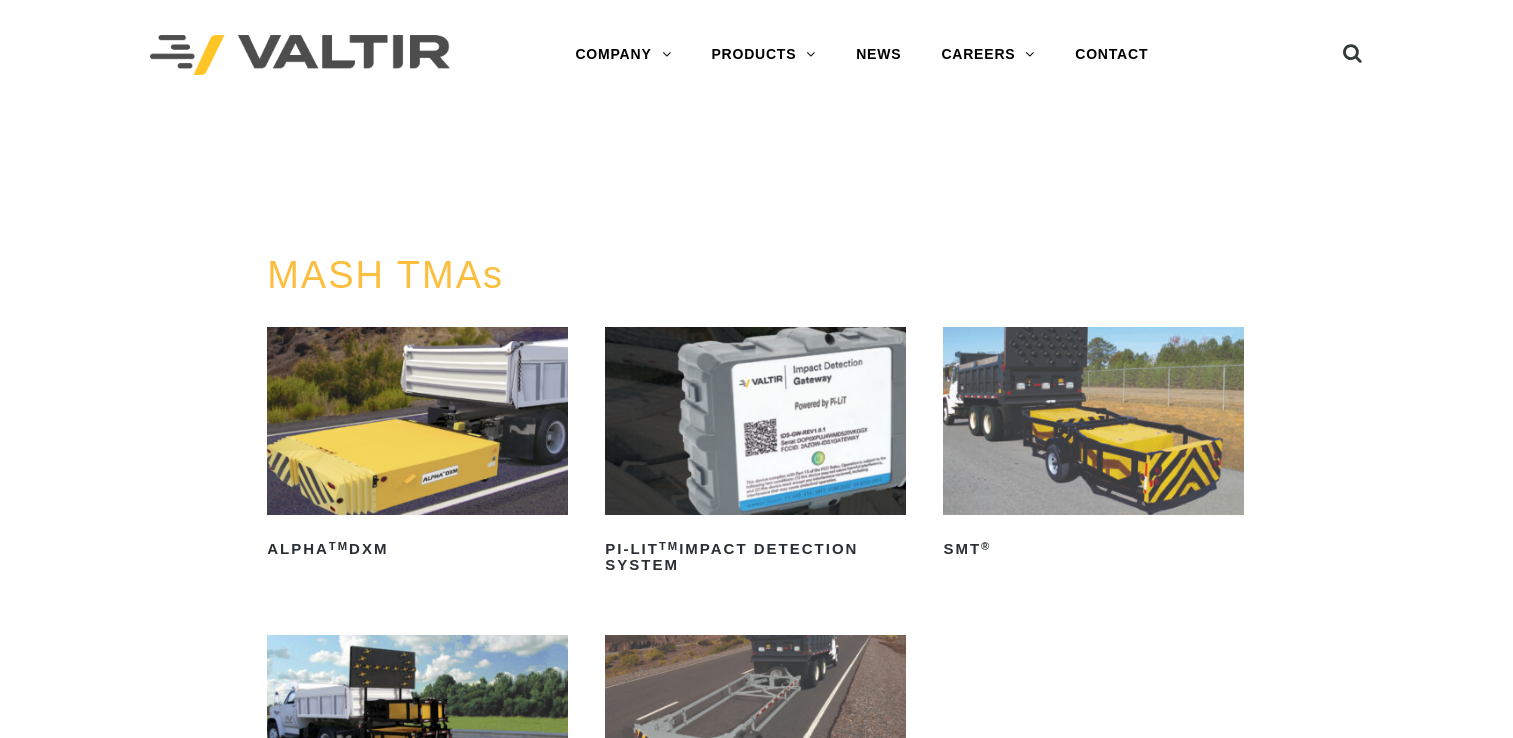 scroll, scrollTop: 0, scrollLeft: 0, axis: both 